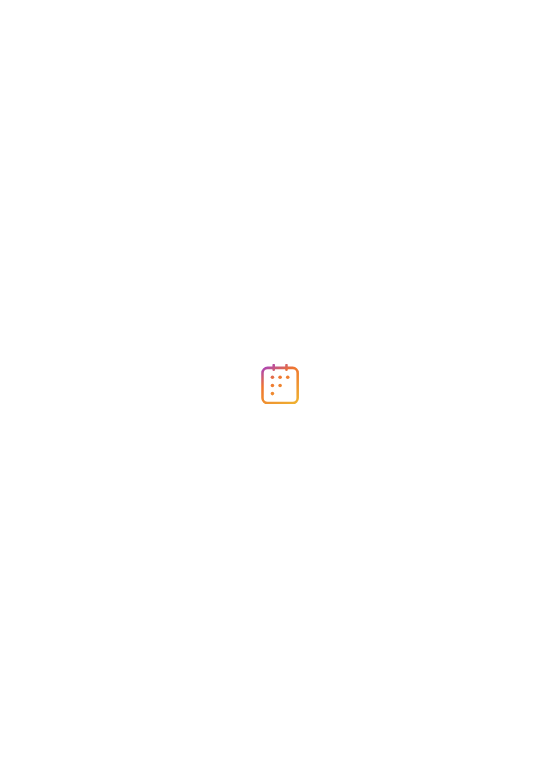 scroll, scrollTop: 0, scrollLeft: 0, axis: both 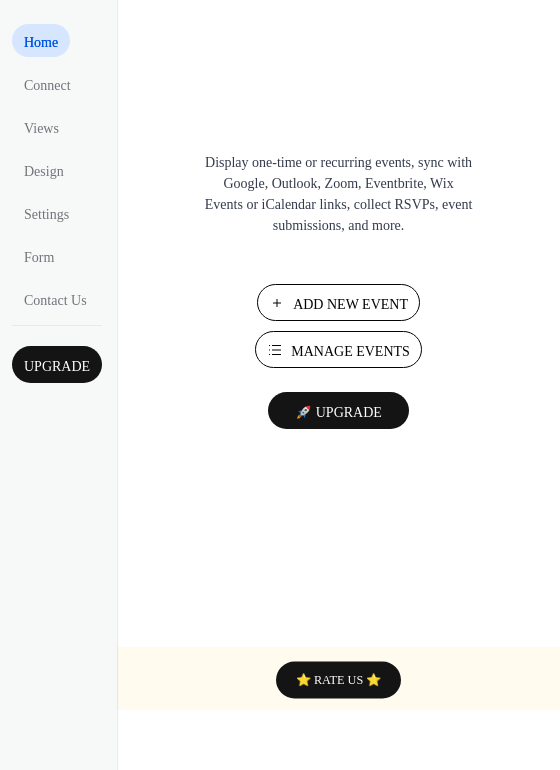 click on "Manage Events" at bounding box center (338, 349) 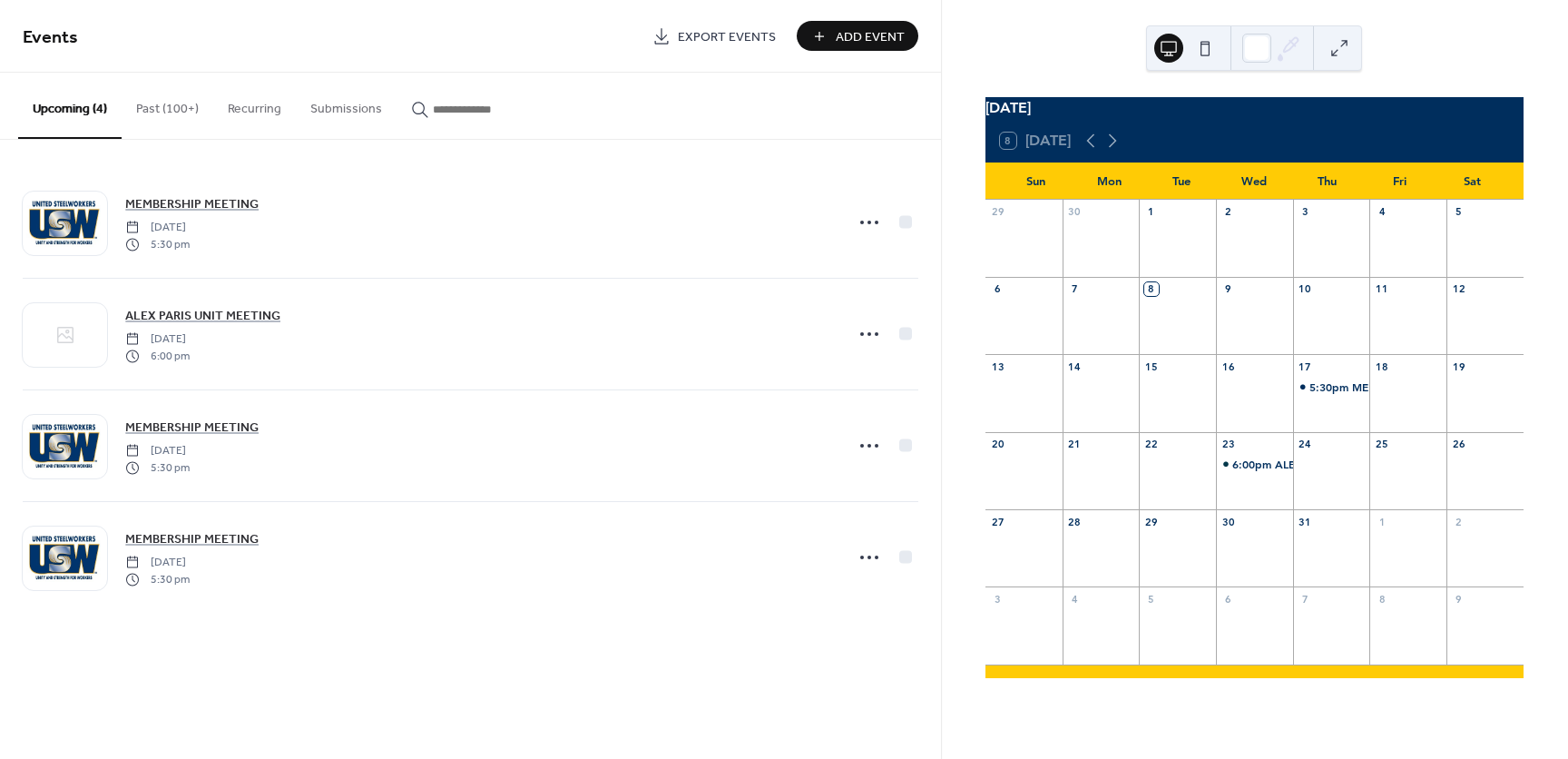 scroll, scrollTop: 0, scrollLeft: 0, axis: both 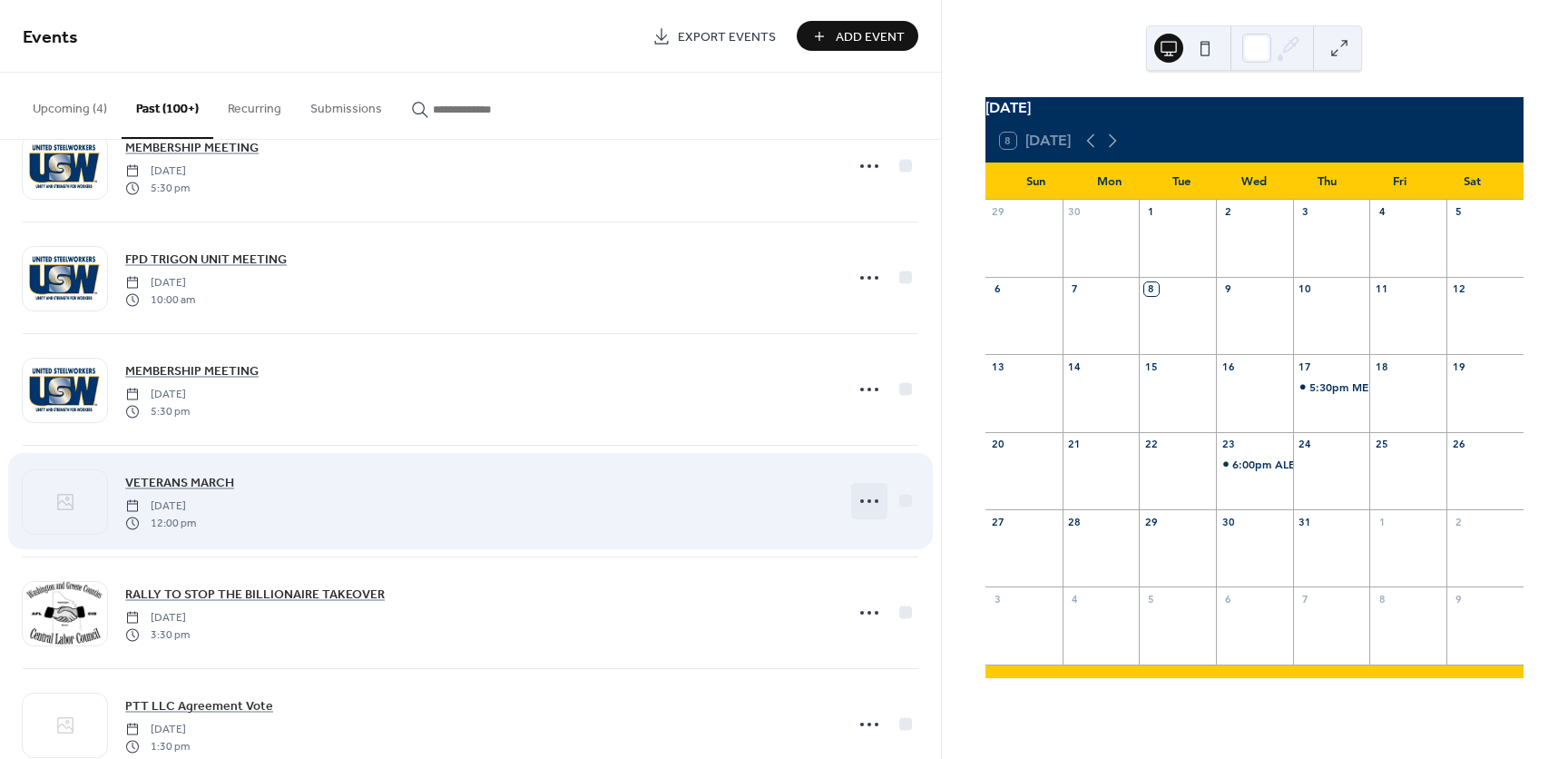 click 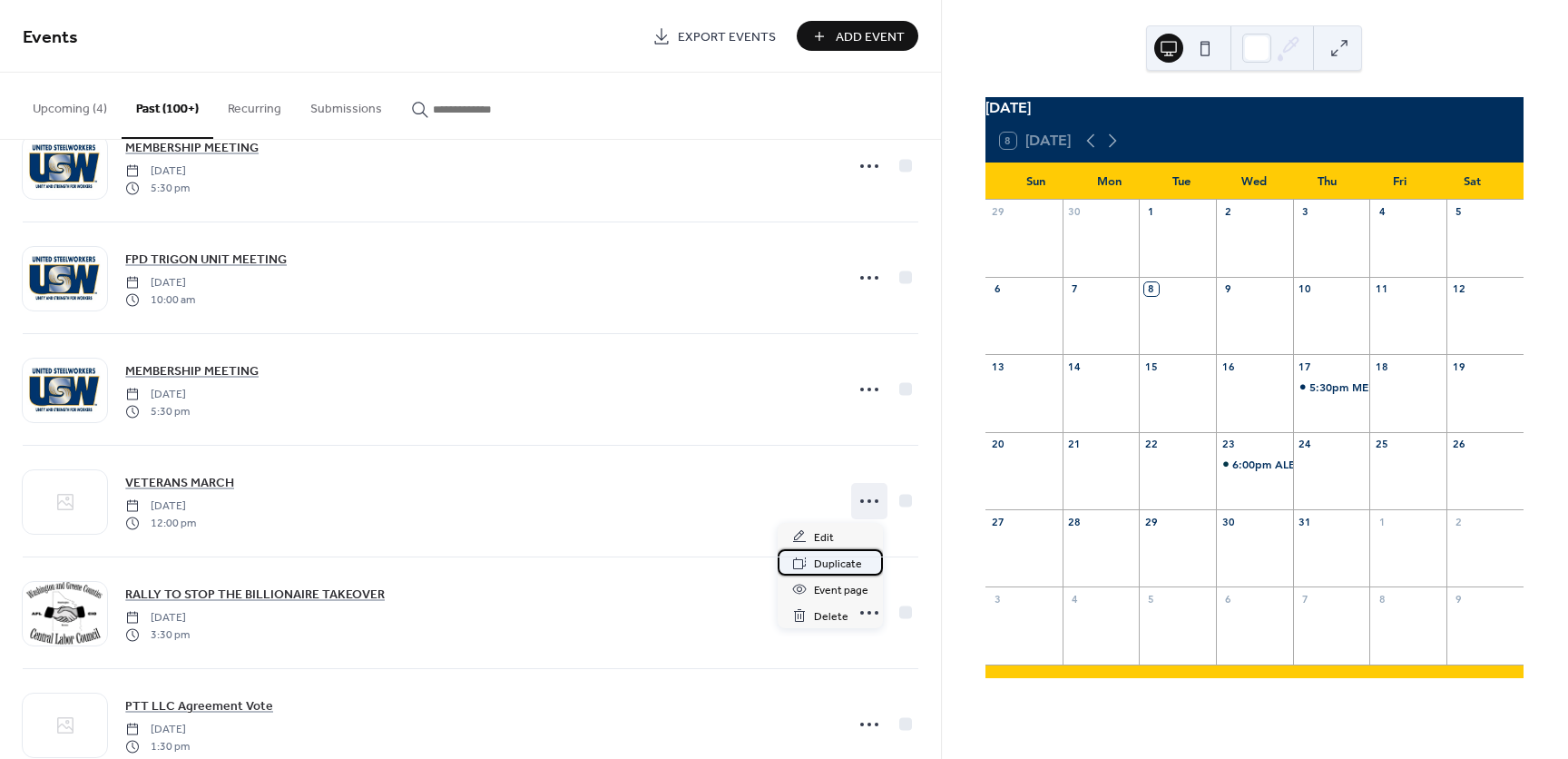 click on "Duplicate" at bounding box center [838, 564] 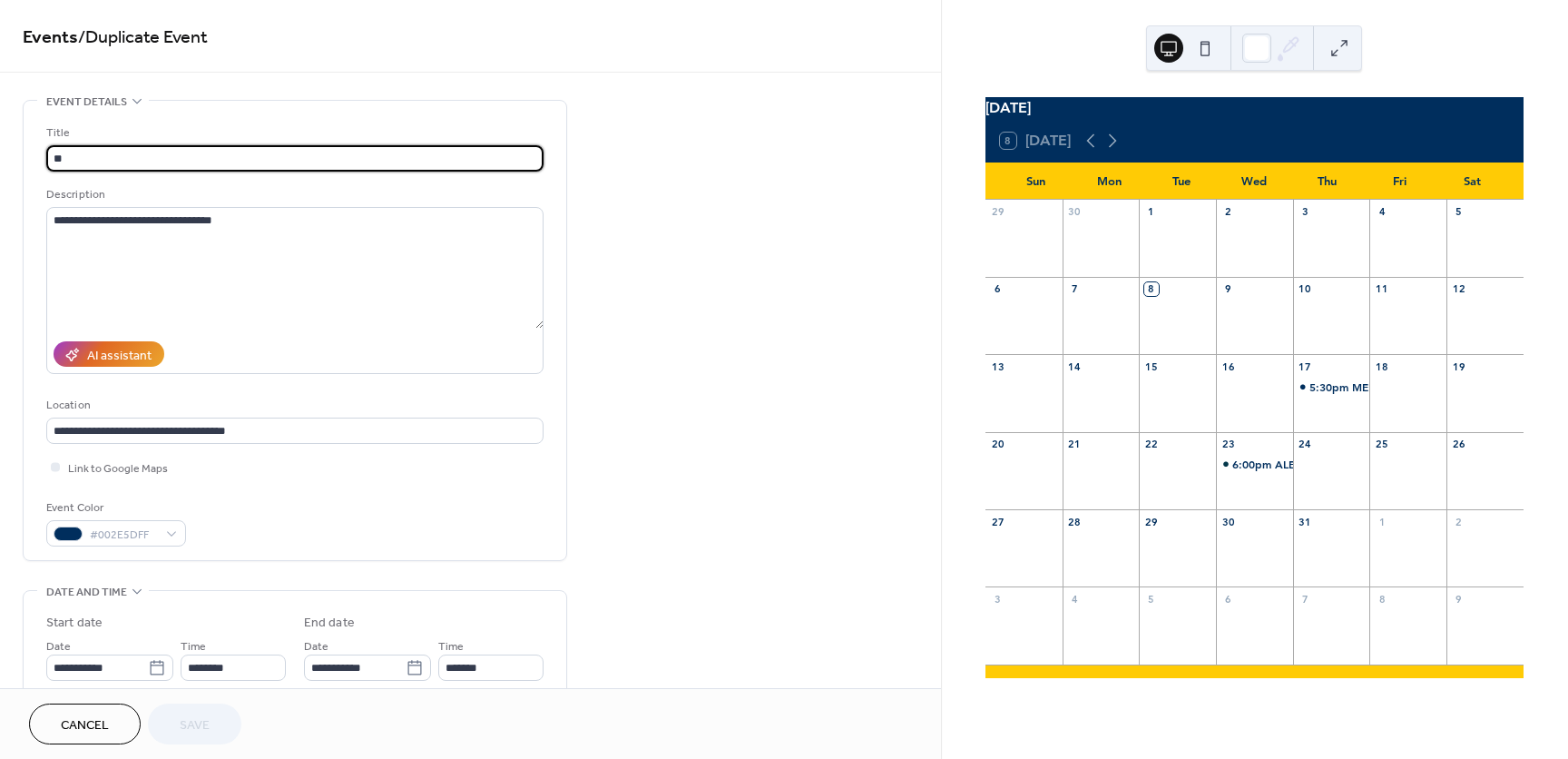 type on "*" 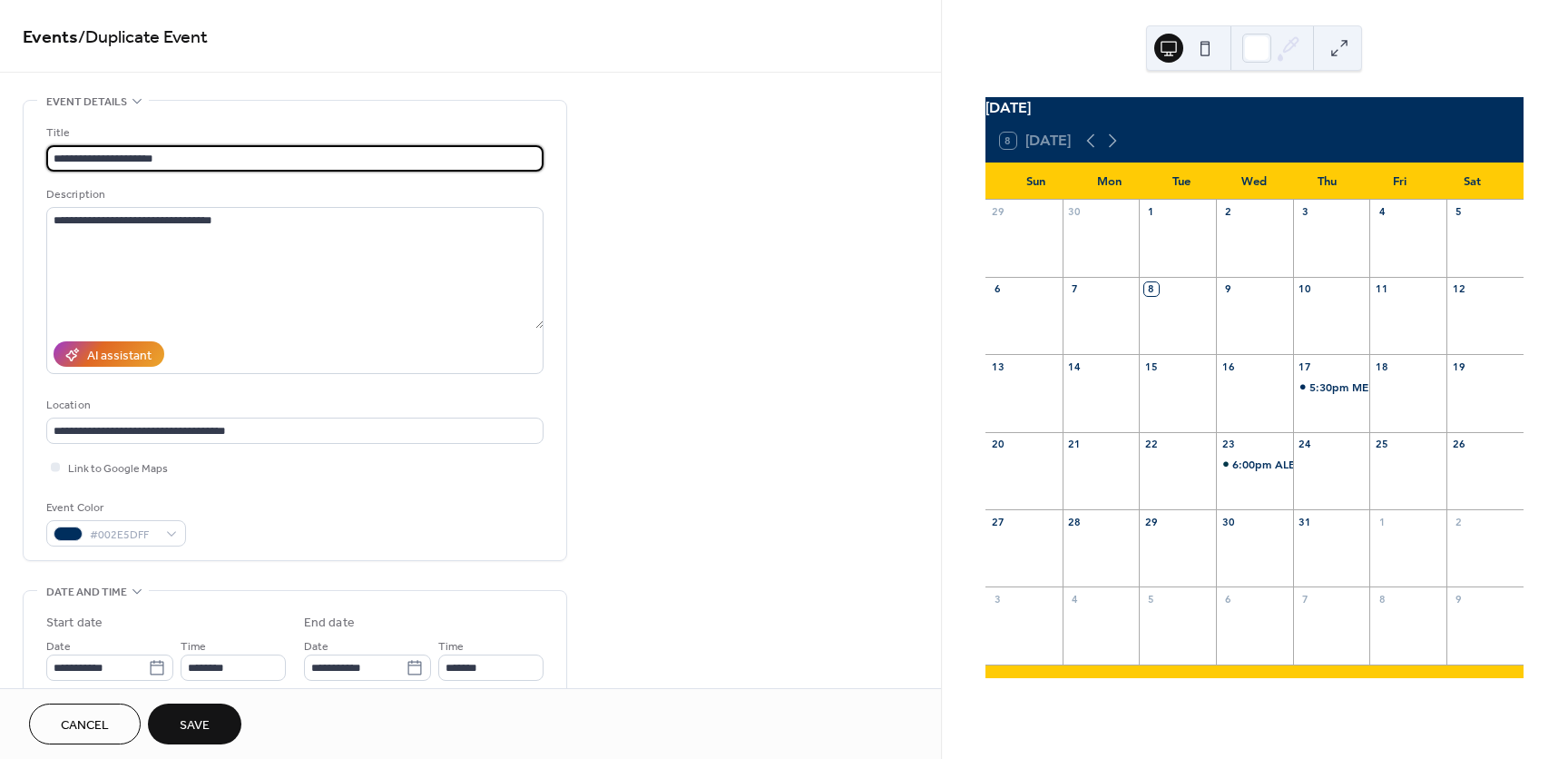 type on "**********" 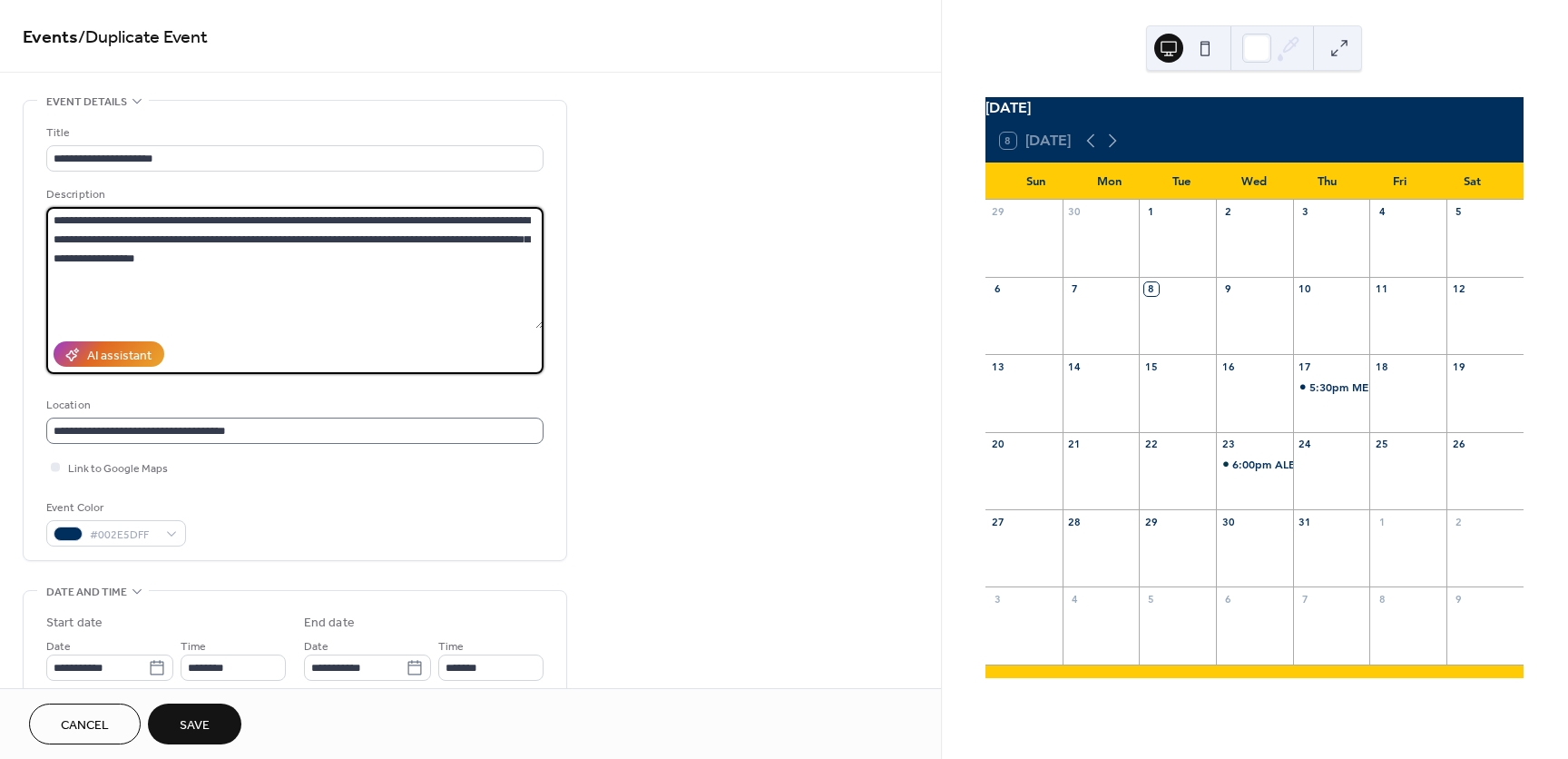 type on "**********" 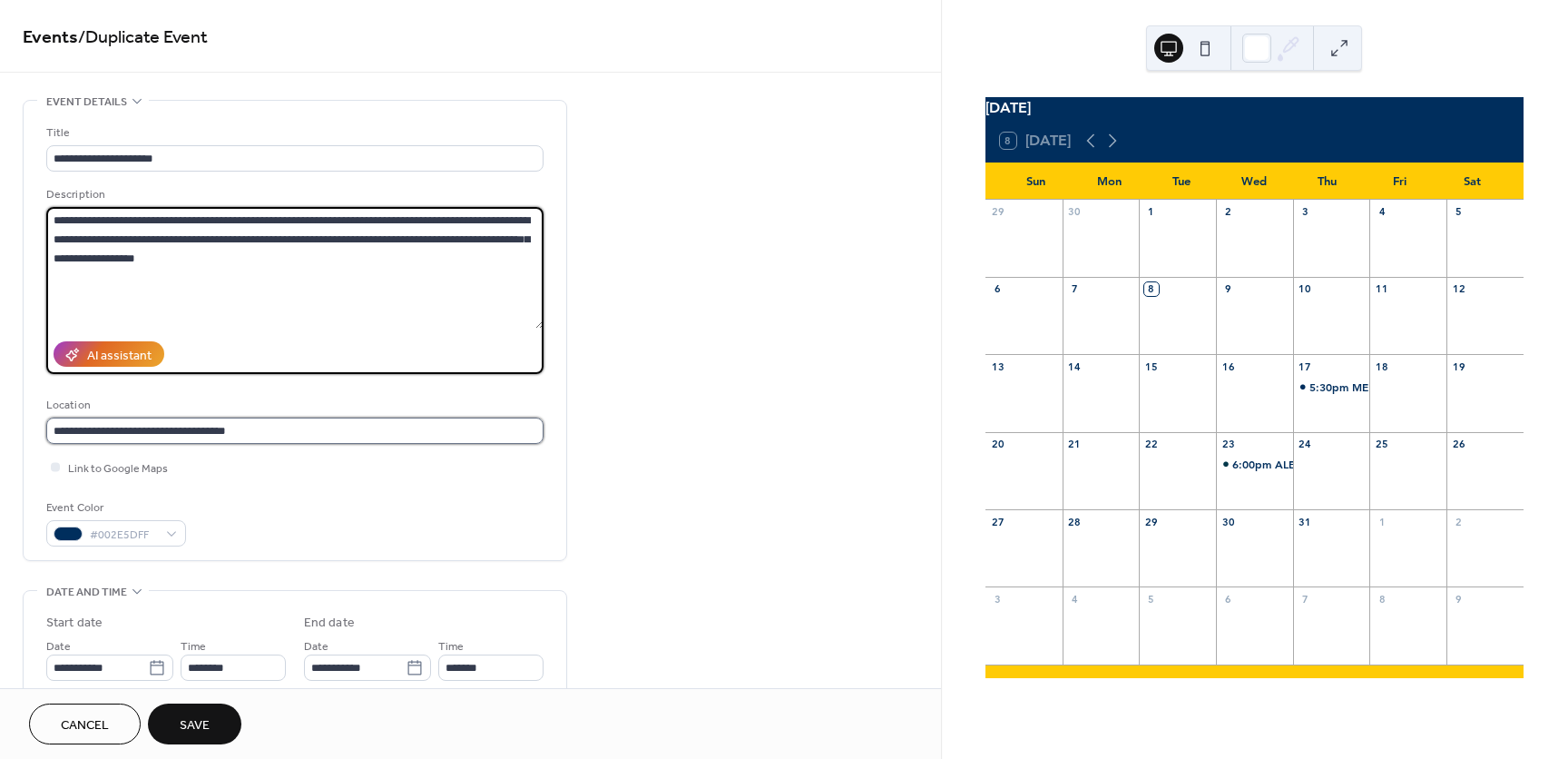 click on "**********" at bounding box center (295, 430) 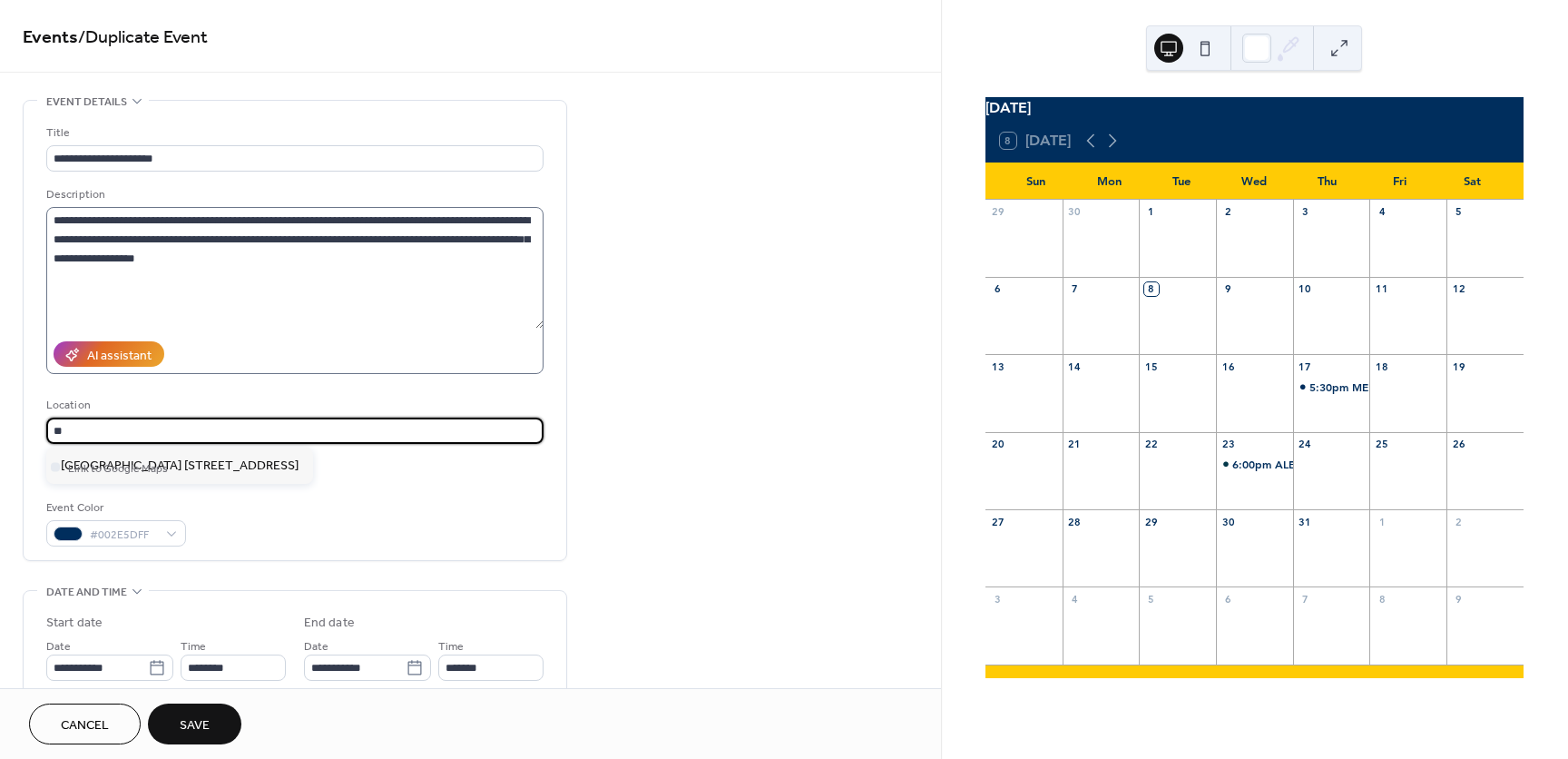 type on "*" 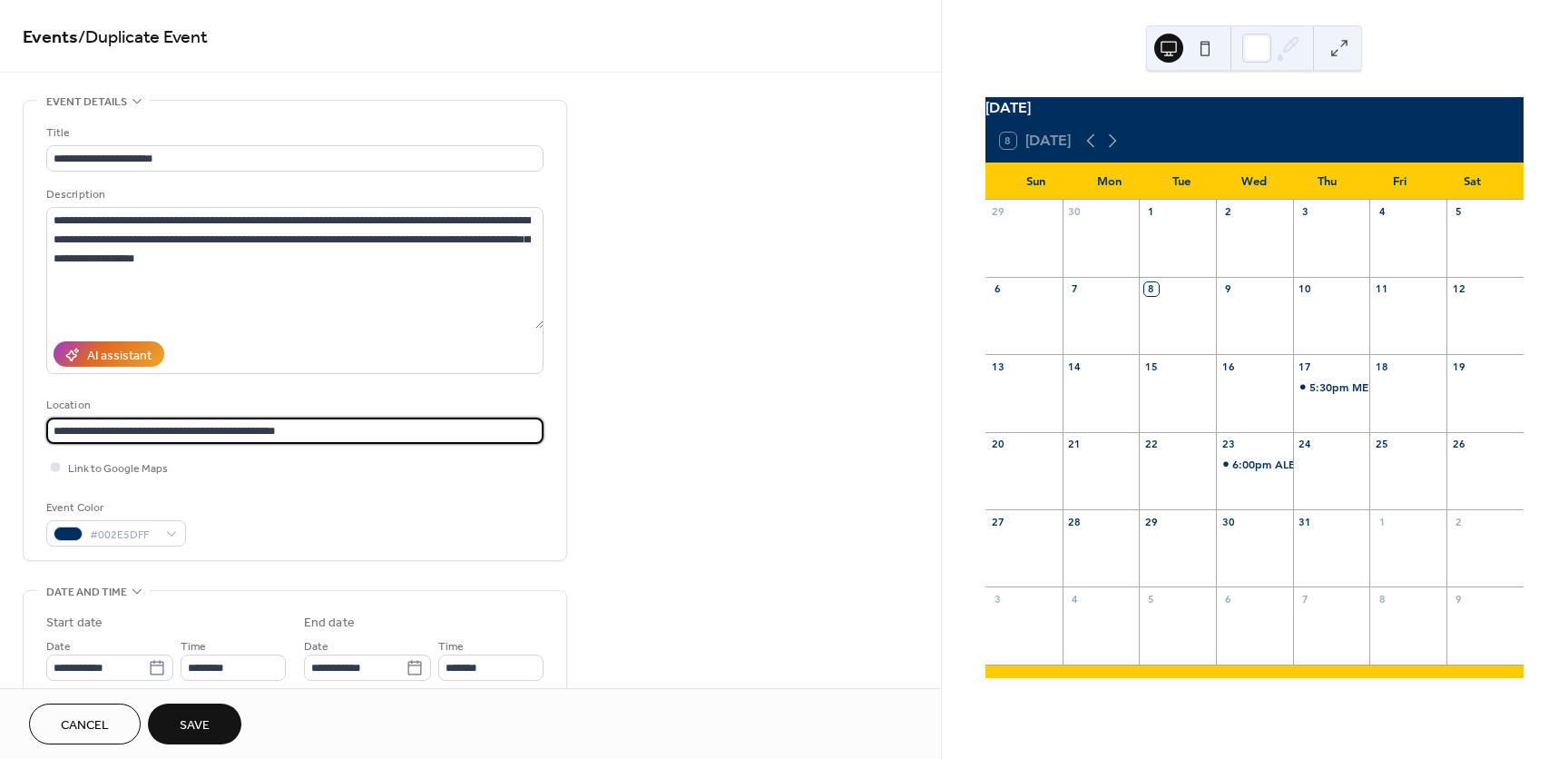 type on "**********" 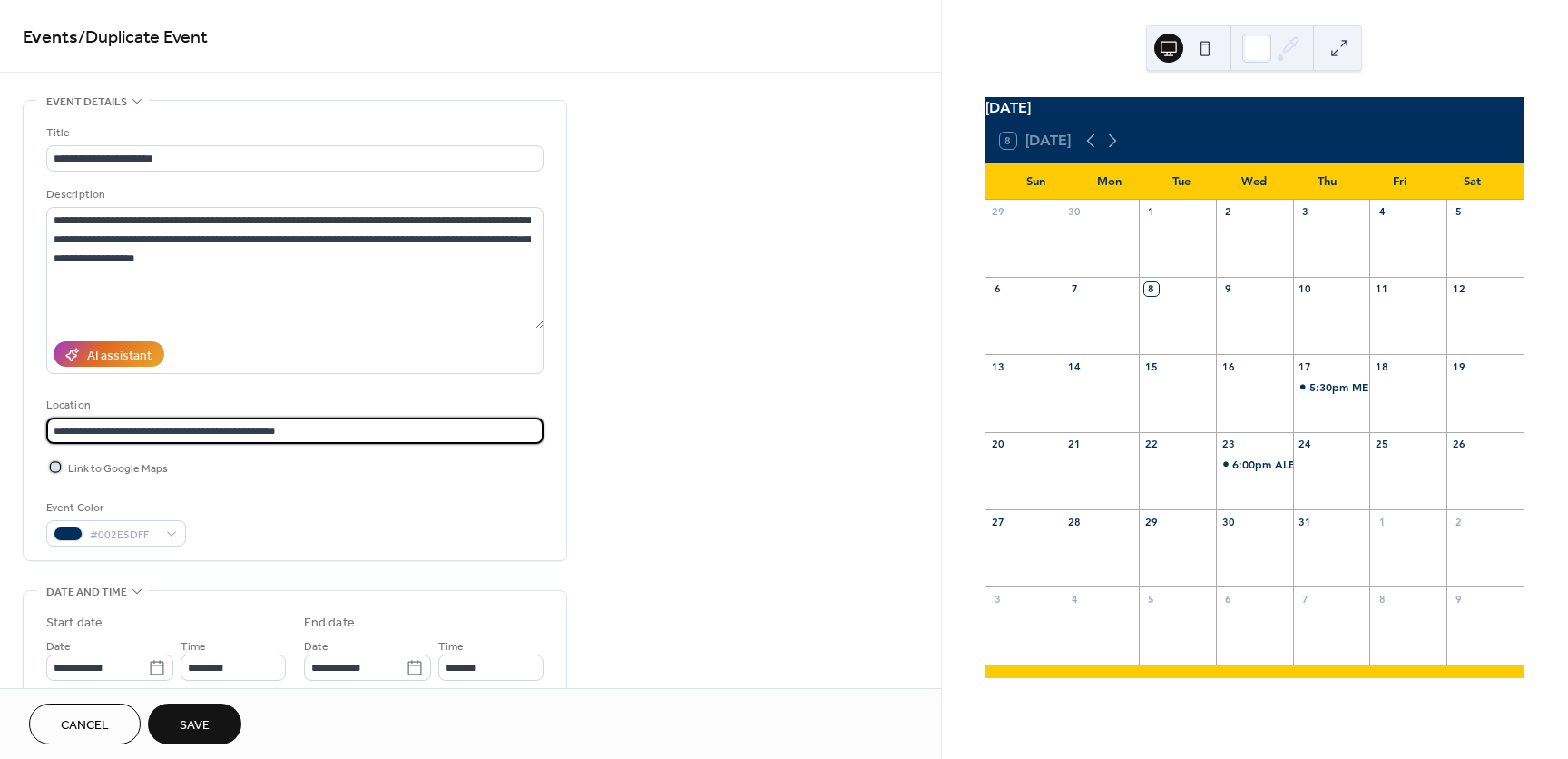 click at bounding box center (55, 467) 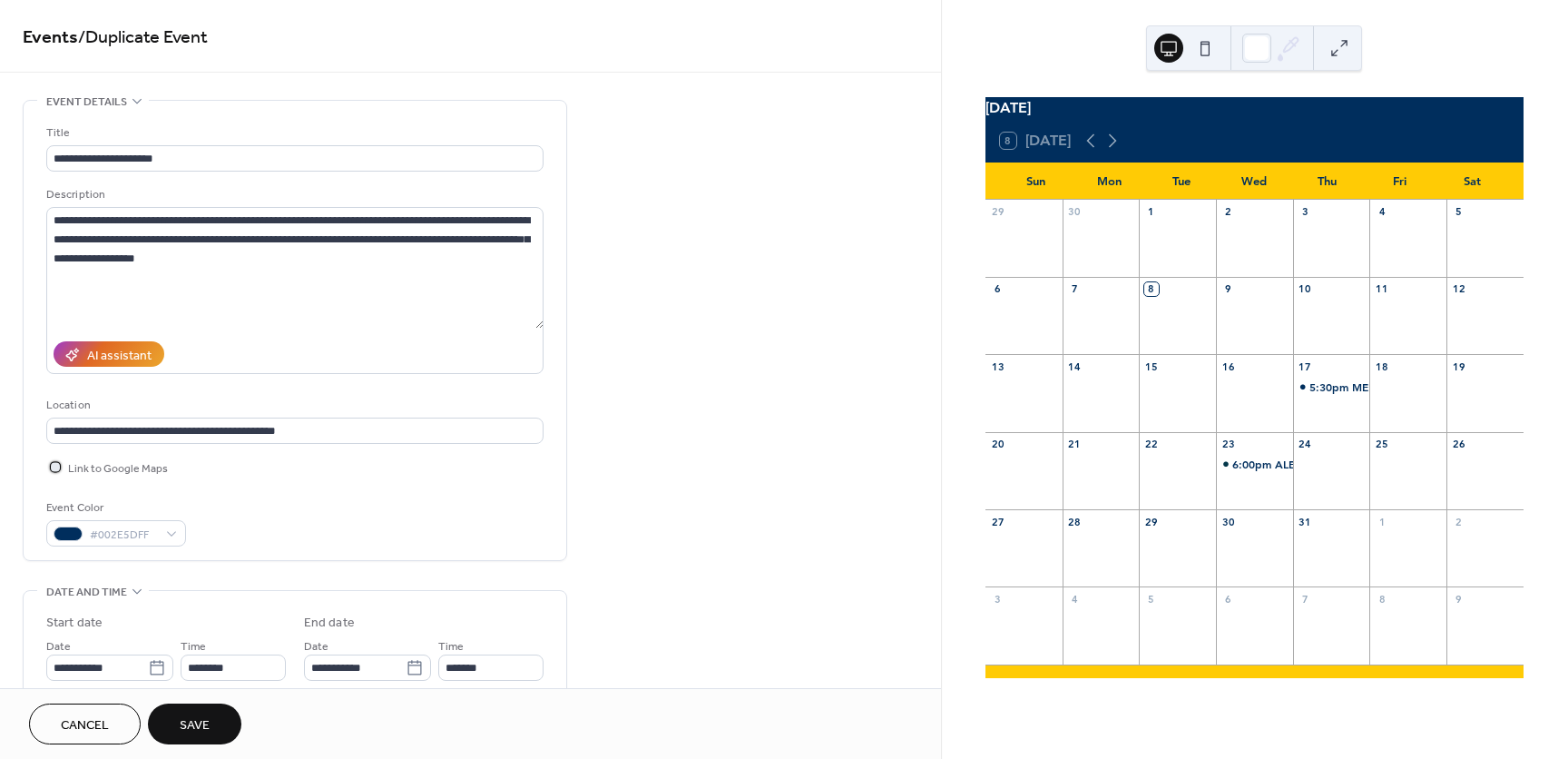 scroll, scrollTop: 1, scrollLeft: 0, axis: vertical 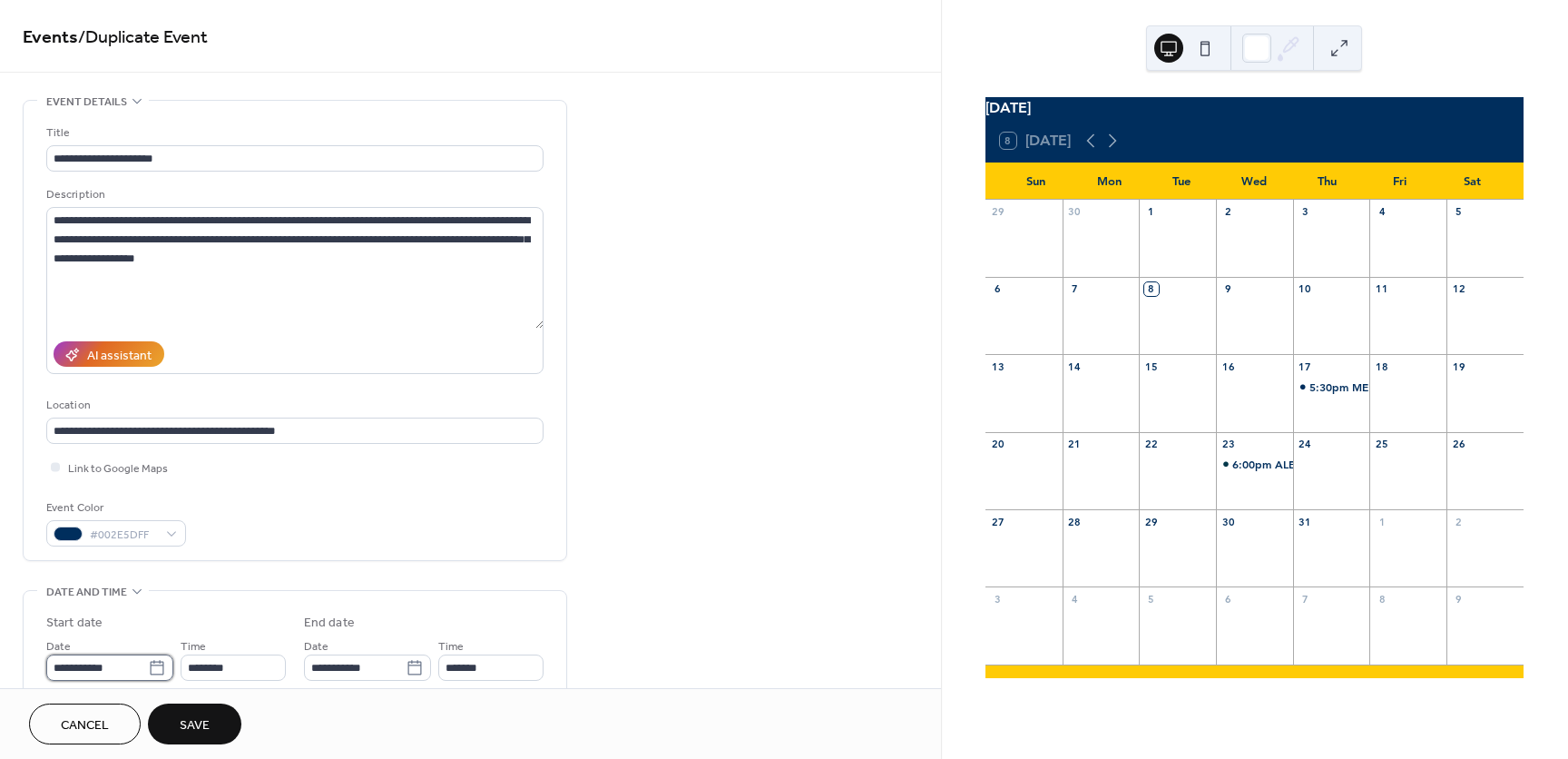 click on "**********" at bounding box center [97, 667] 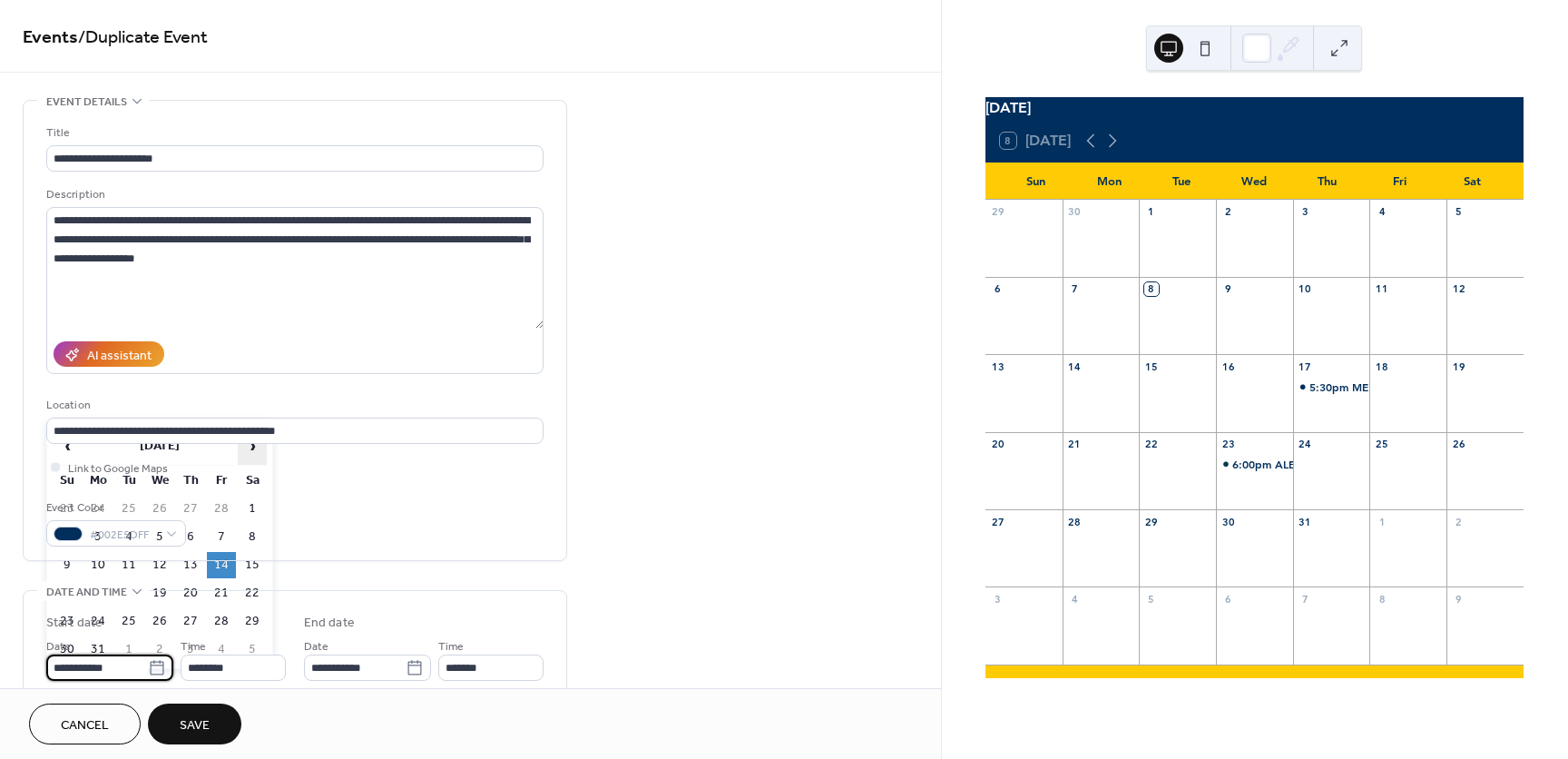click on "›" at bounding box center [252, 446] 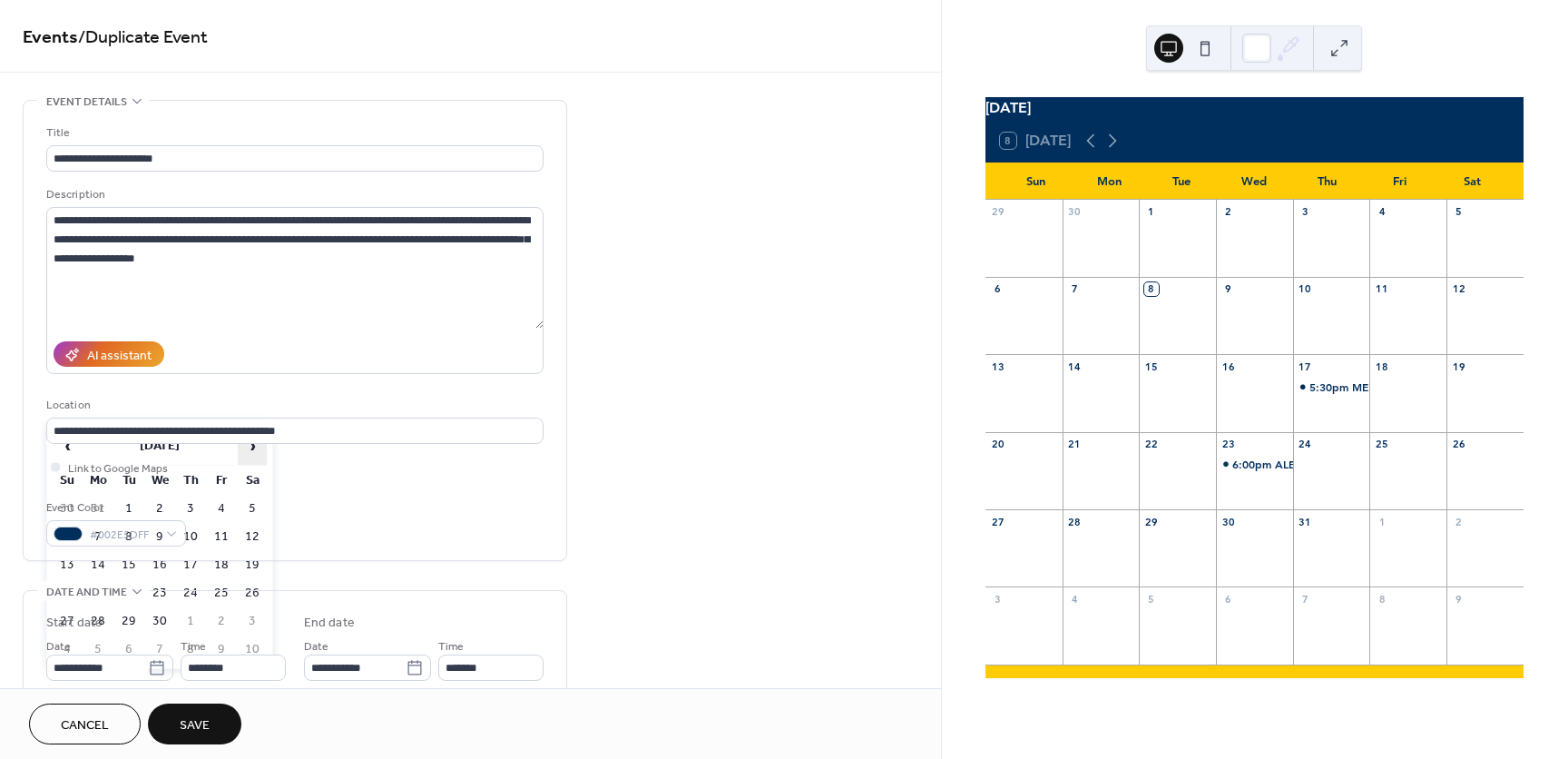 click on "›" at bounding box center [252, 446] 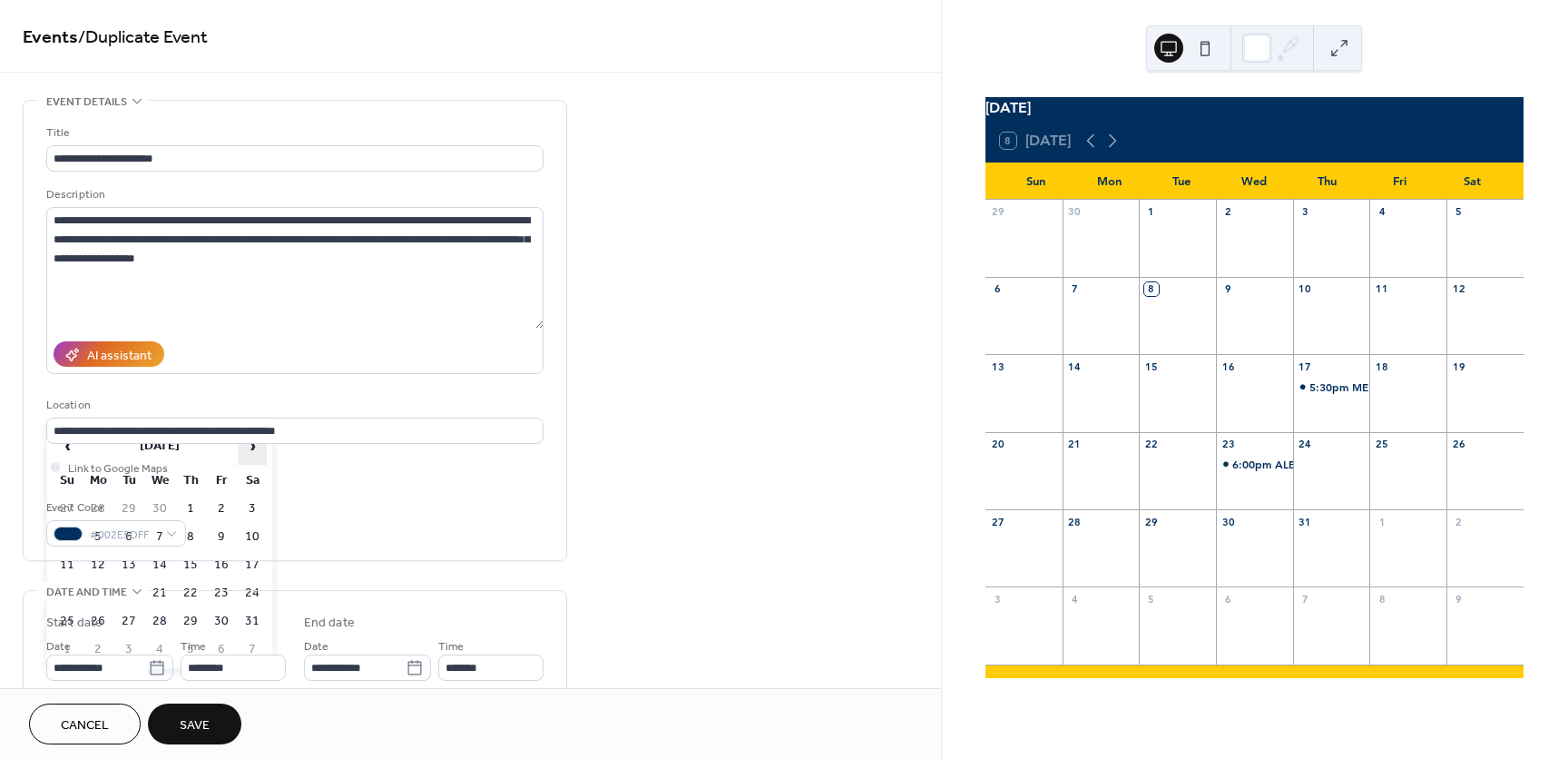 click on "›" at bounding box center [252, 446] 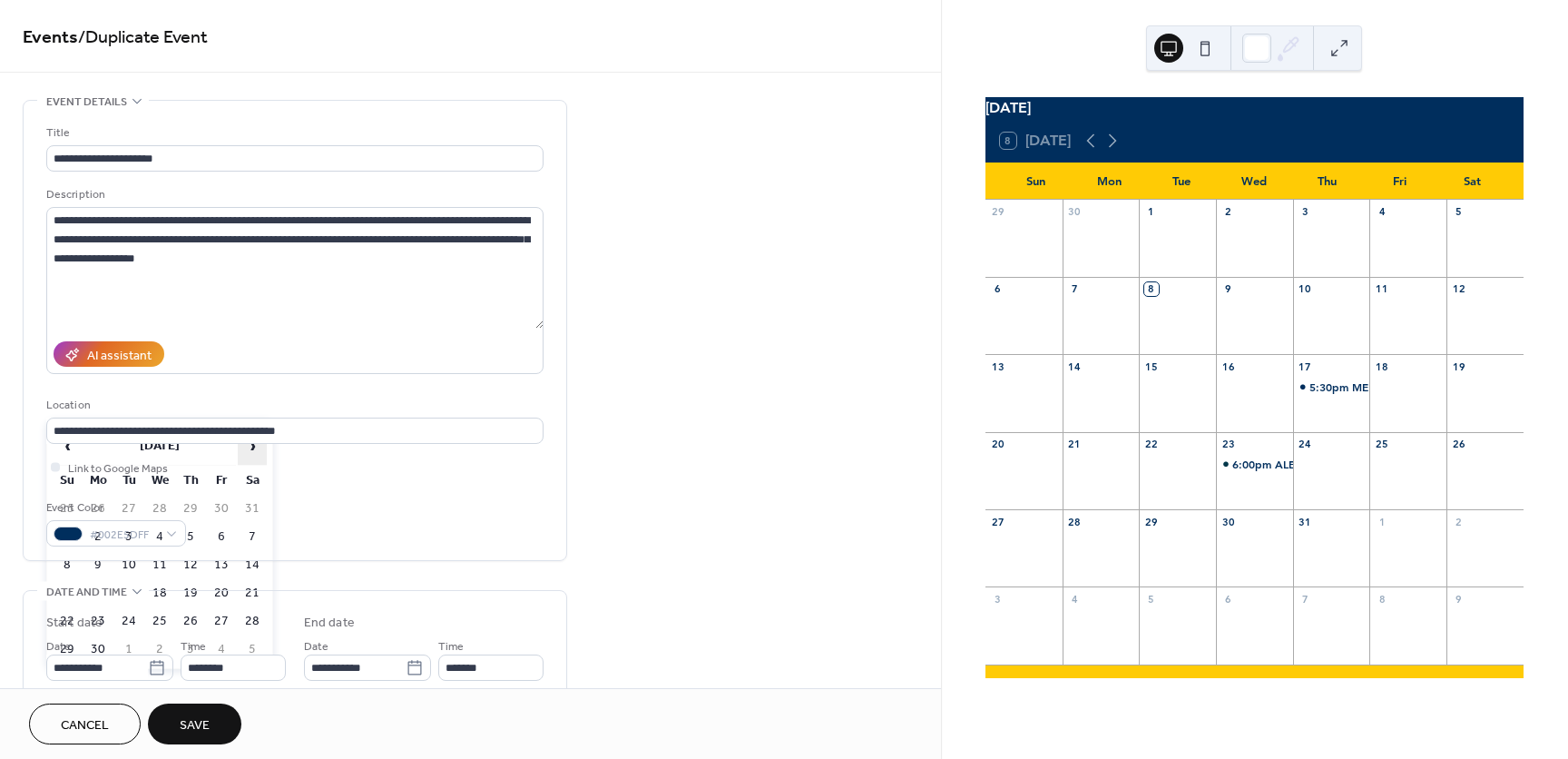 click on "›" at bounding box center [252, 446] 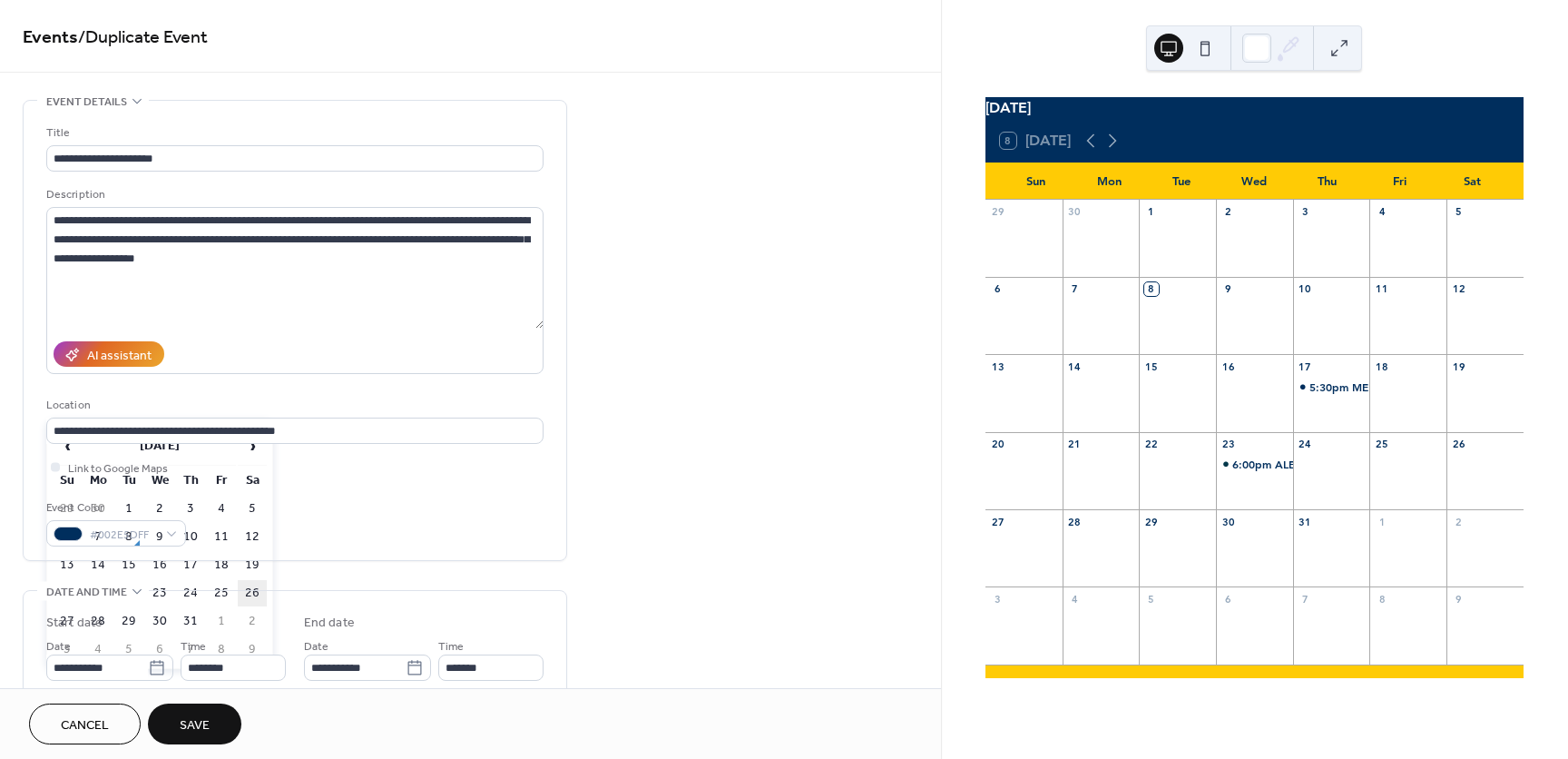click on "26" at bounding box center [252, 593] 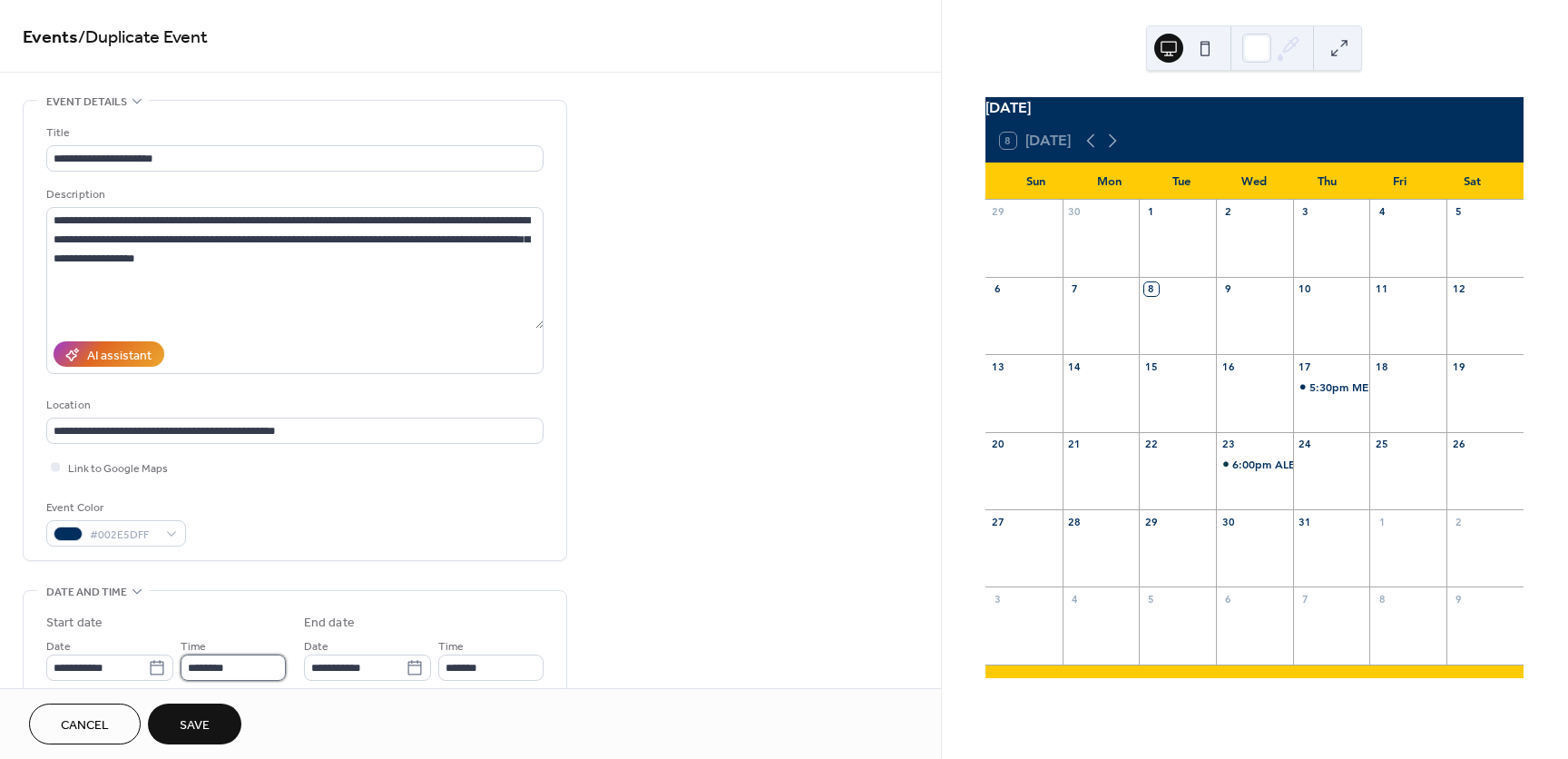 click on "********" at bounding box center (233, 667) 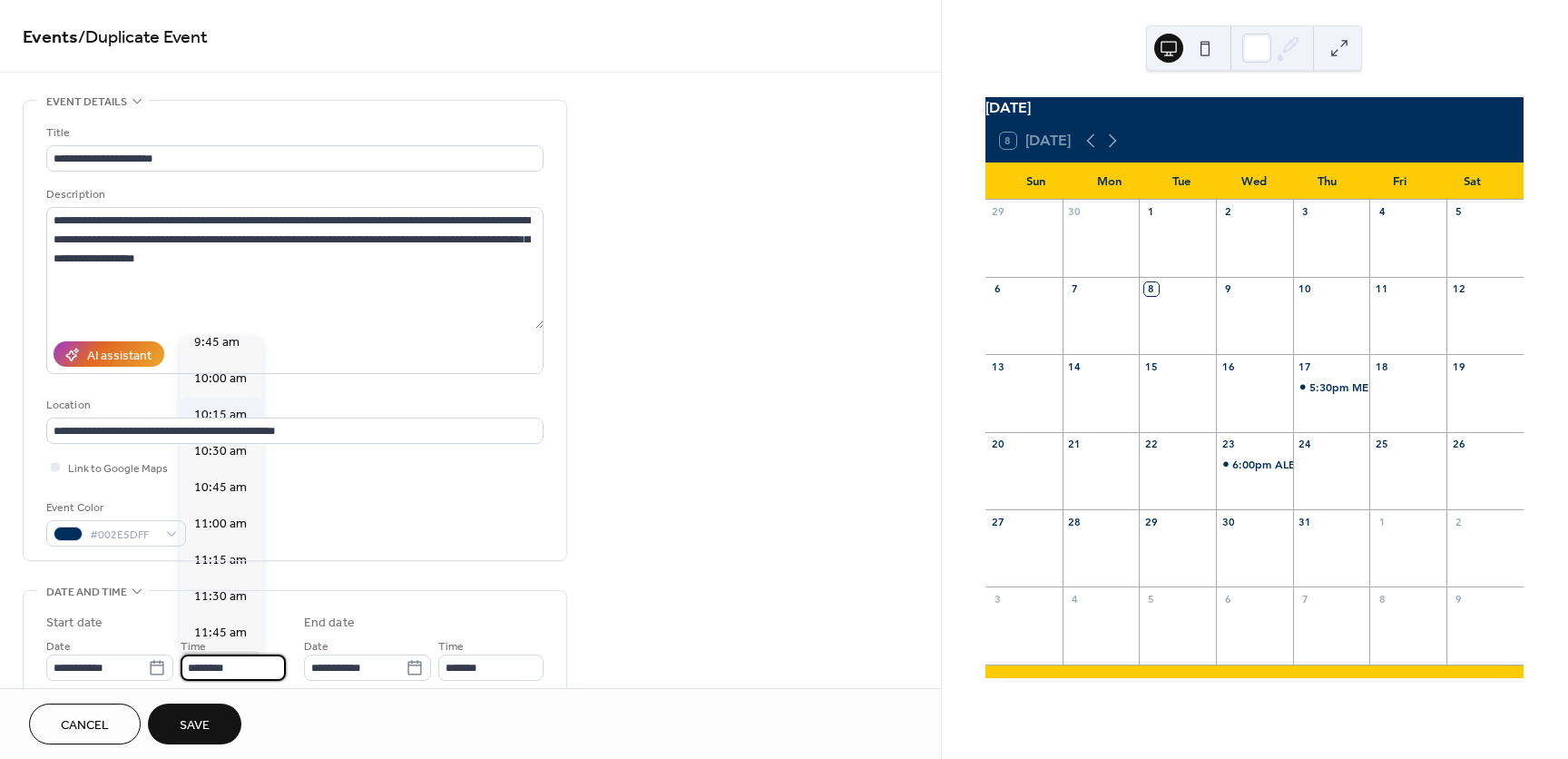 scroll, scrollTop: 1424, scrollLeft: 0, axis: vertical 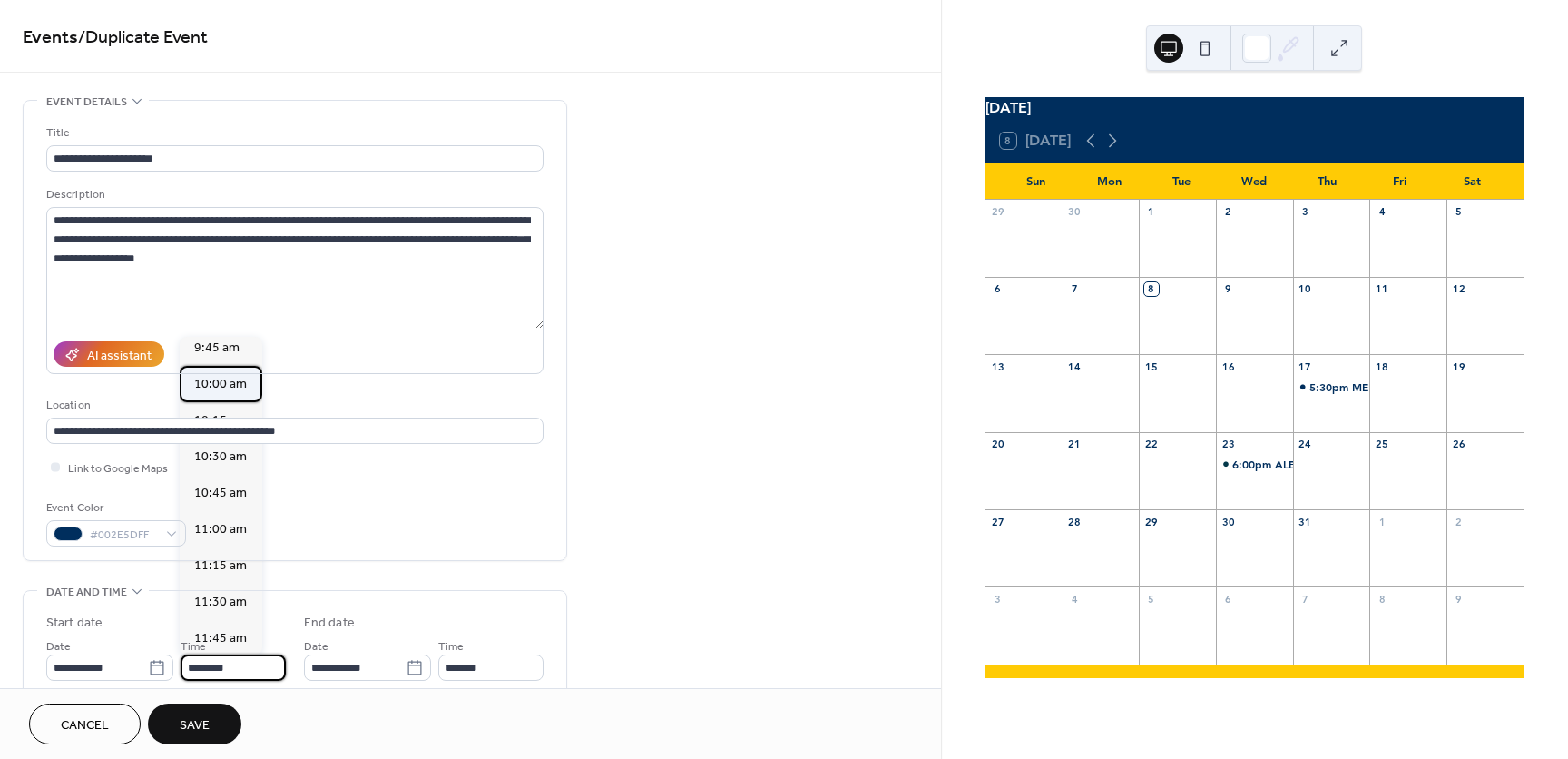 click on "10:00 am" at bounding box center (220, 384) 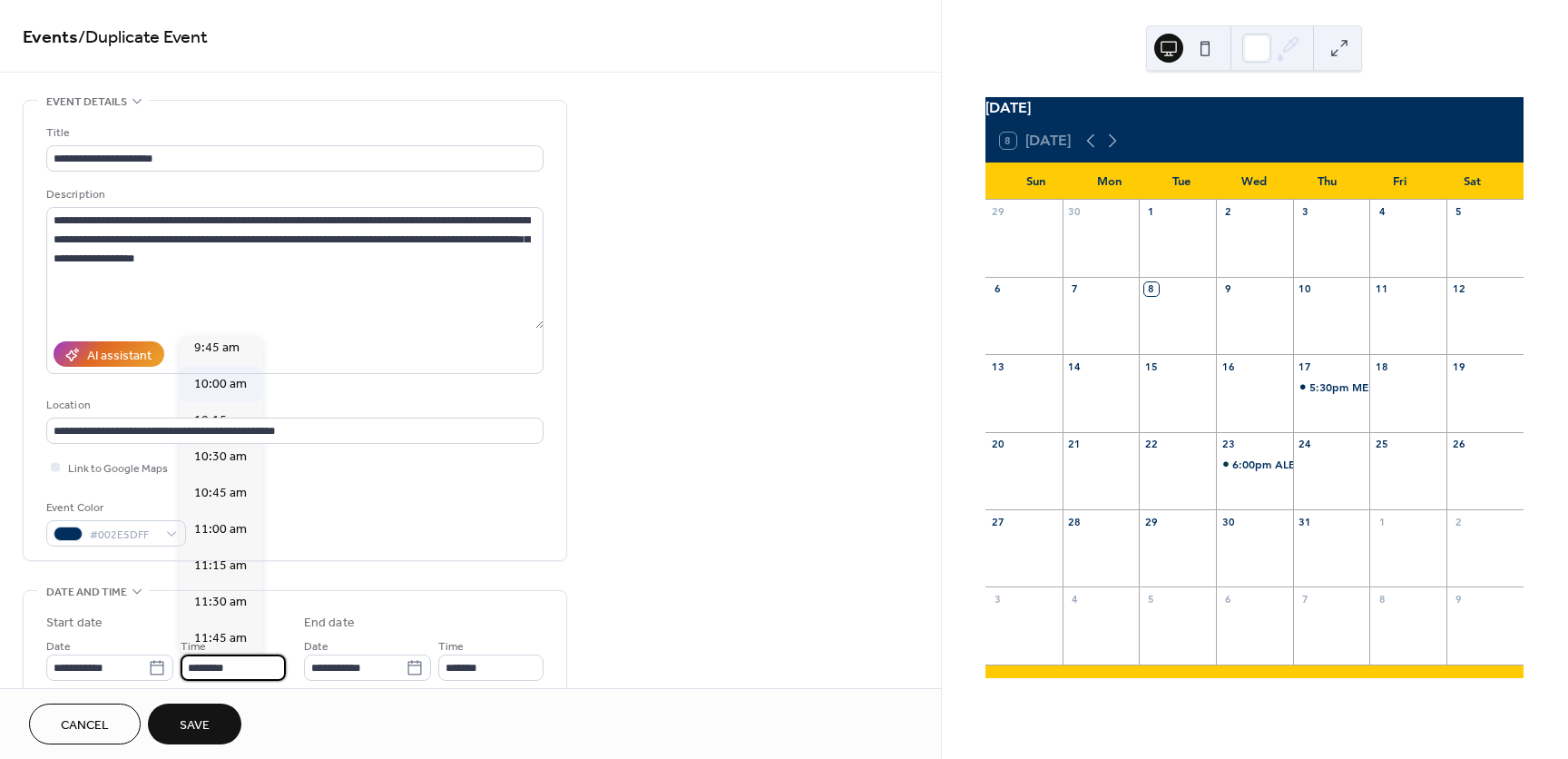 type on "********" 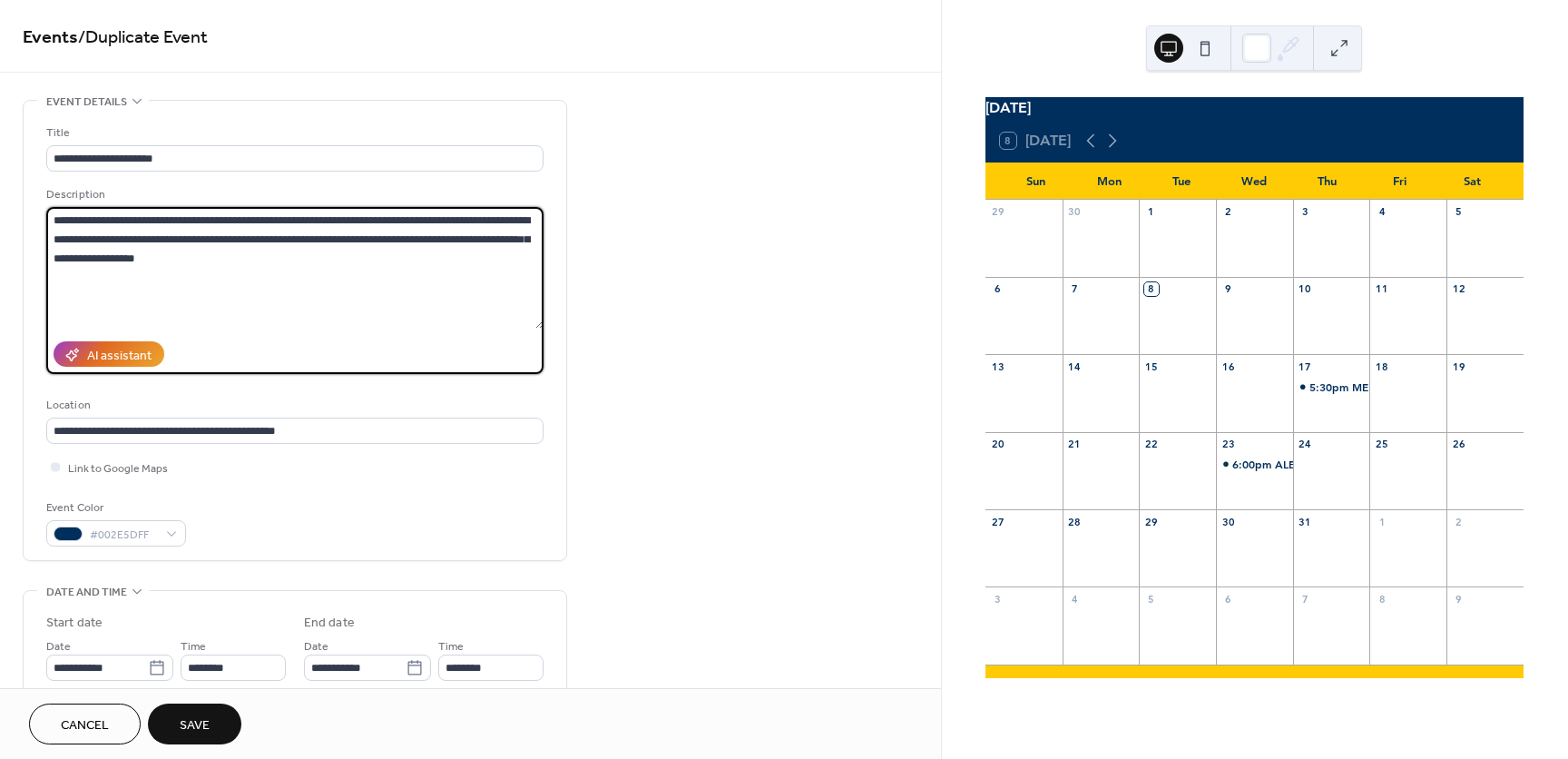 click on "**********" at bounding box center [295, 268] 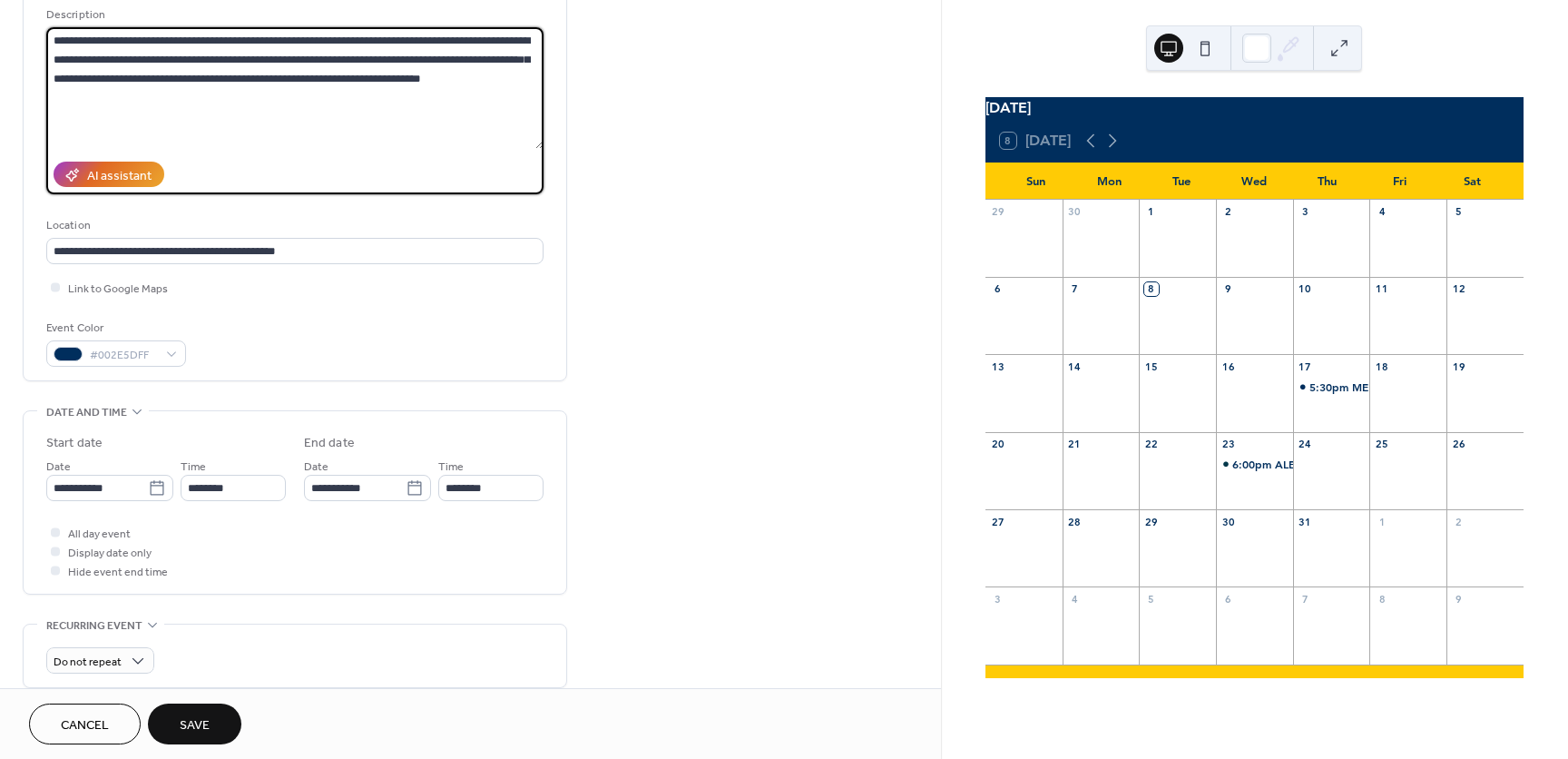 scroll, scrollTop: 182, scrollLeft: 0, axis: vertical 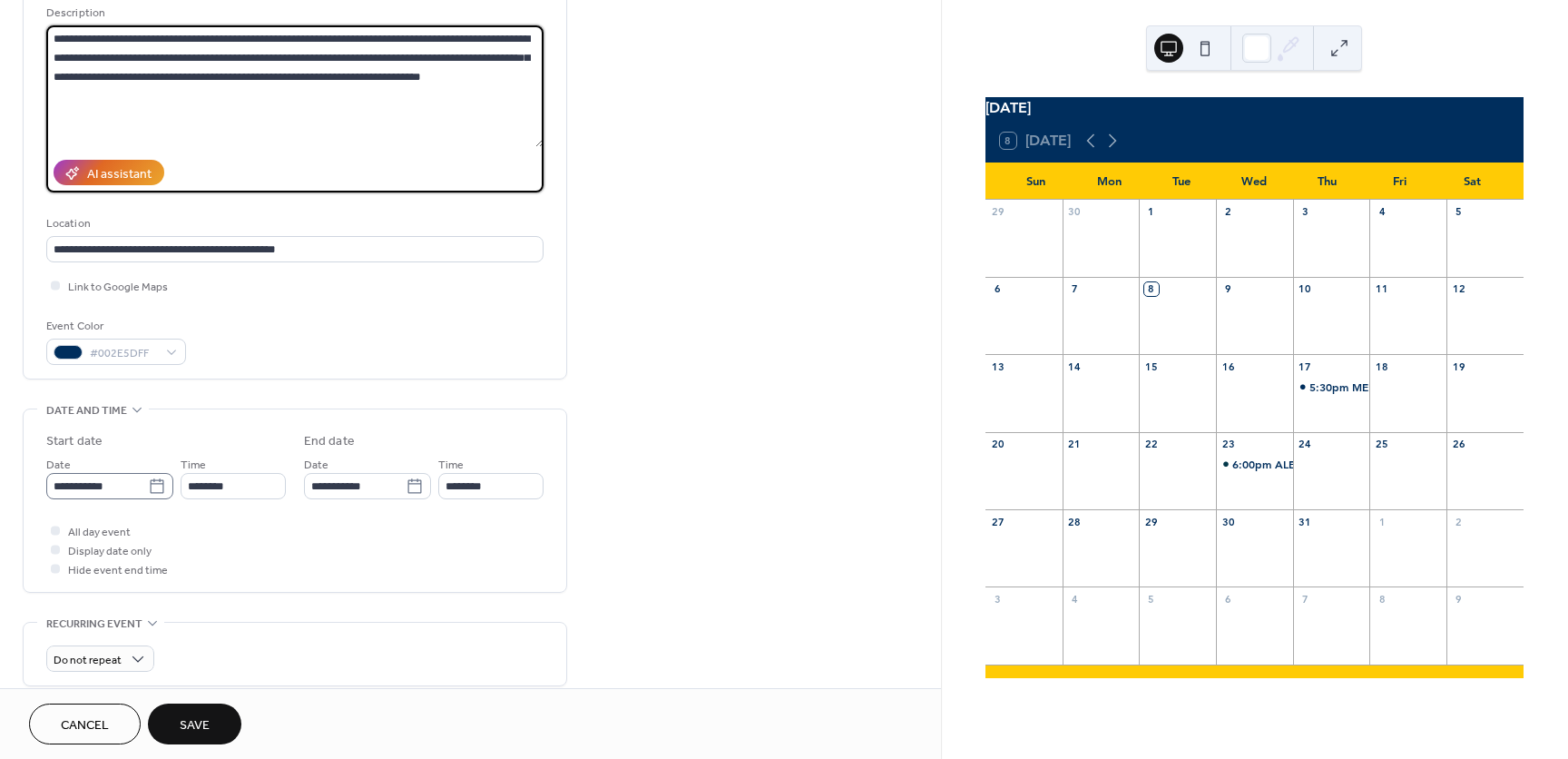 type on "**********" 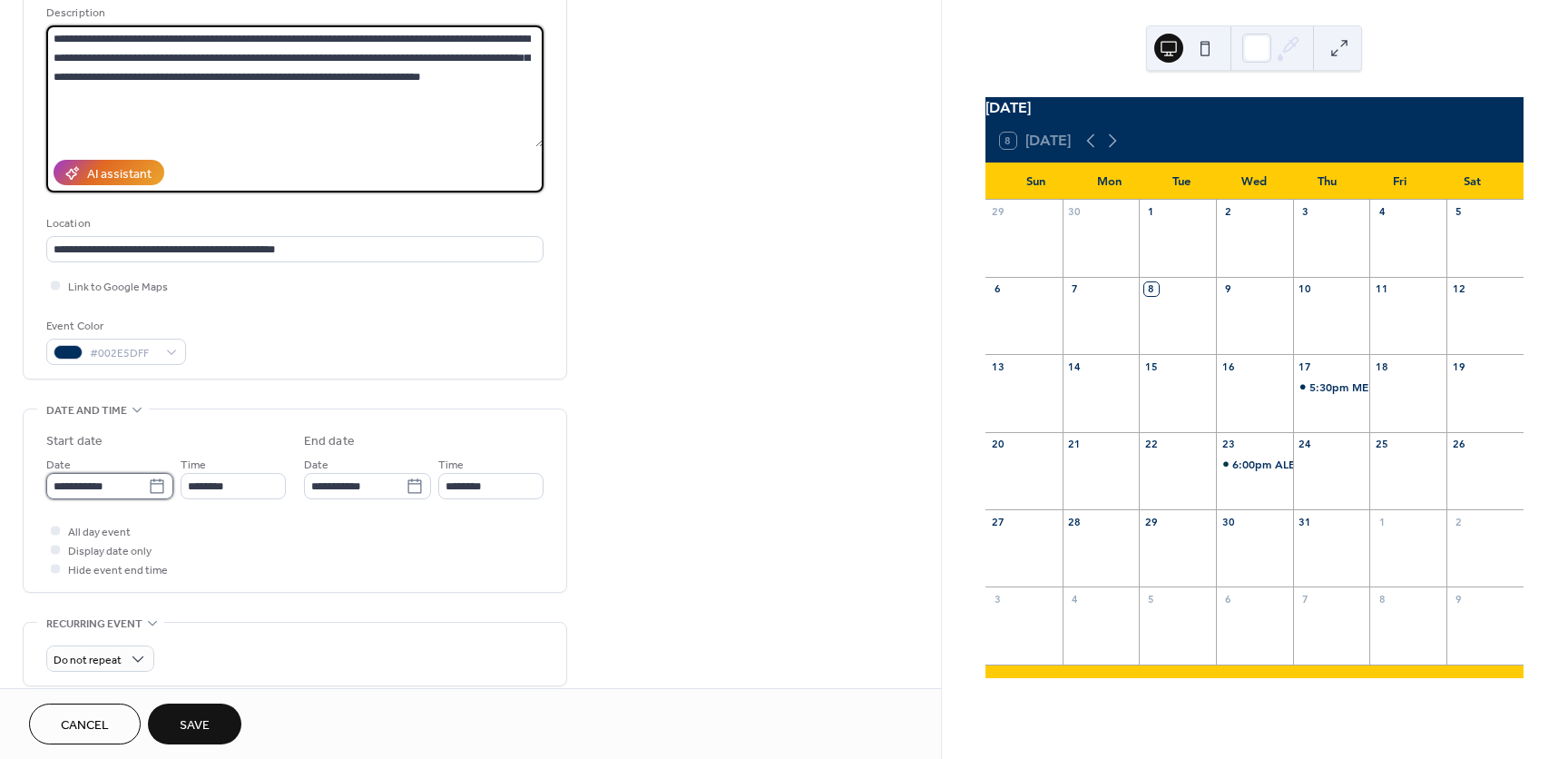 click on "**********" at bounding box center [97, 486] 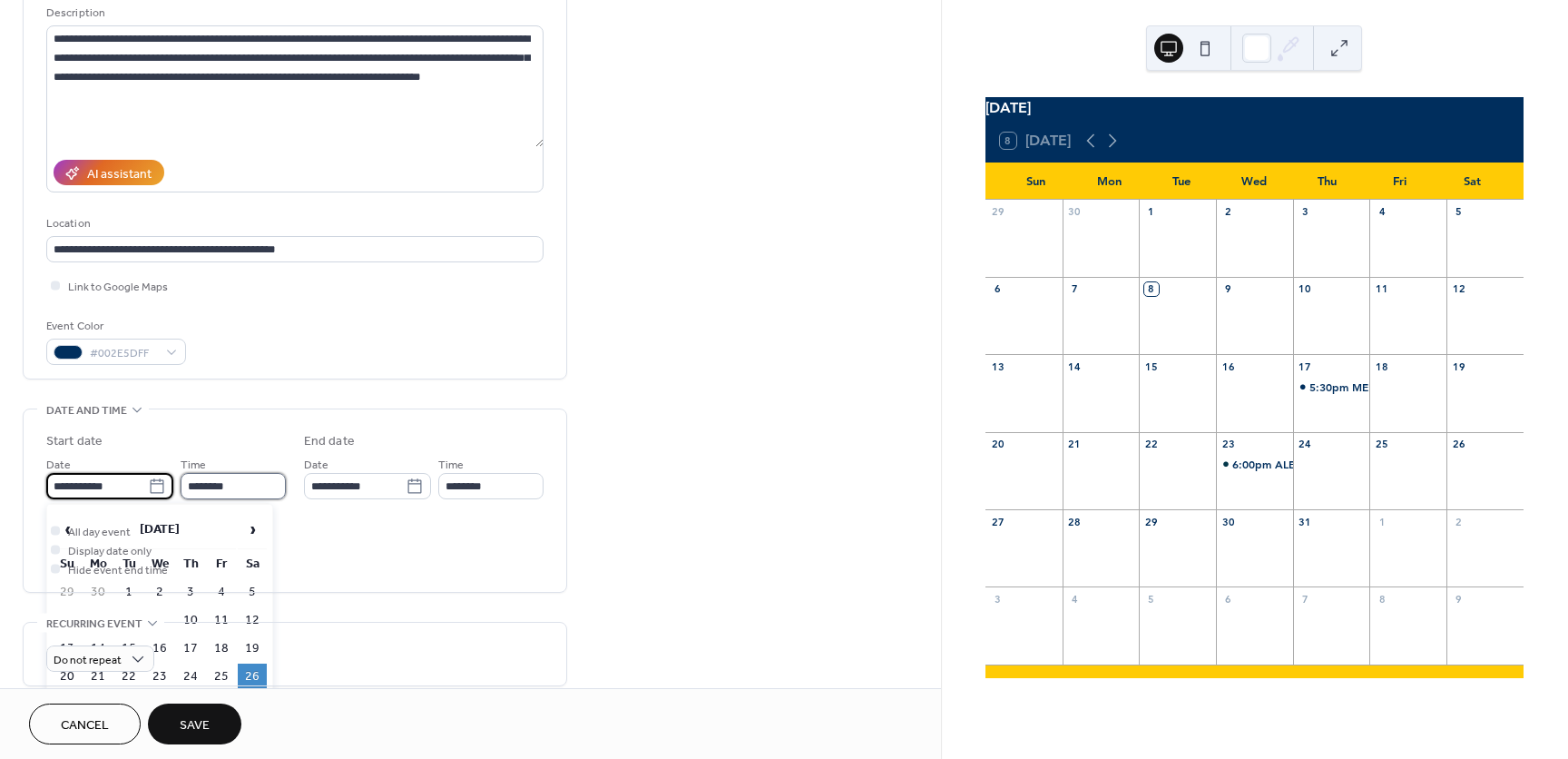 click on "********" at bounding box center (233, 486) 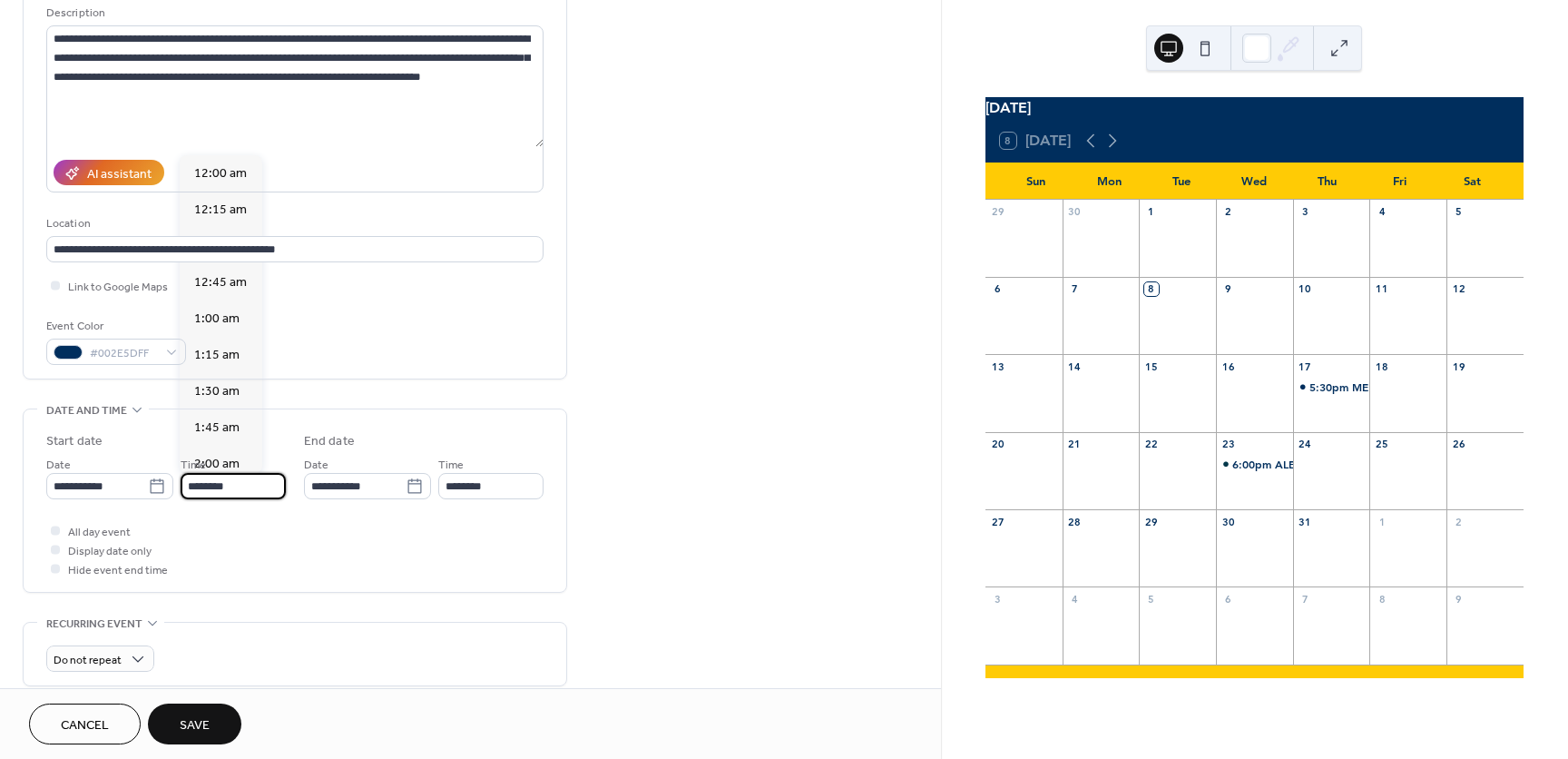 click on "**********" at bounding box center (295, 500) 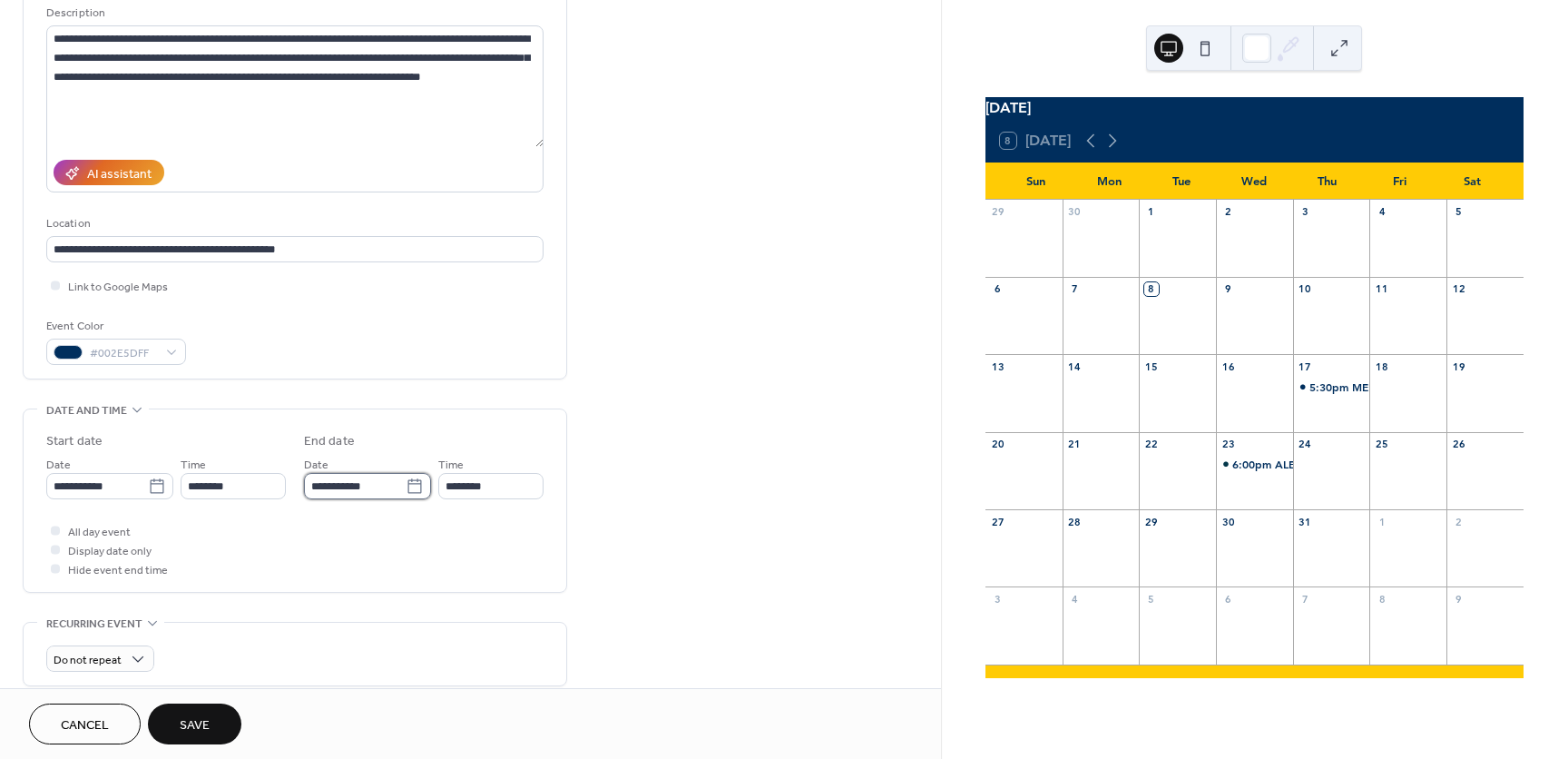 click on "**********" at bounding box center (355, 486) 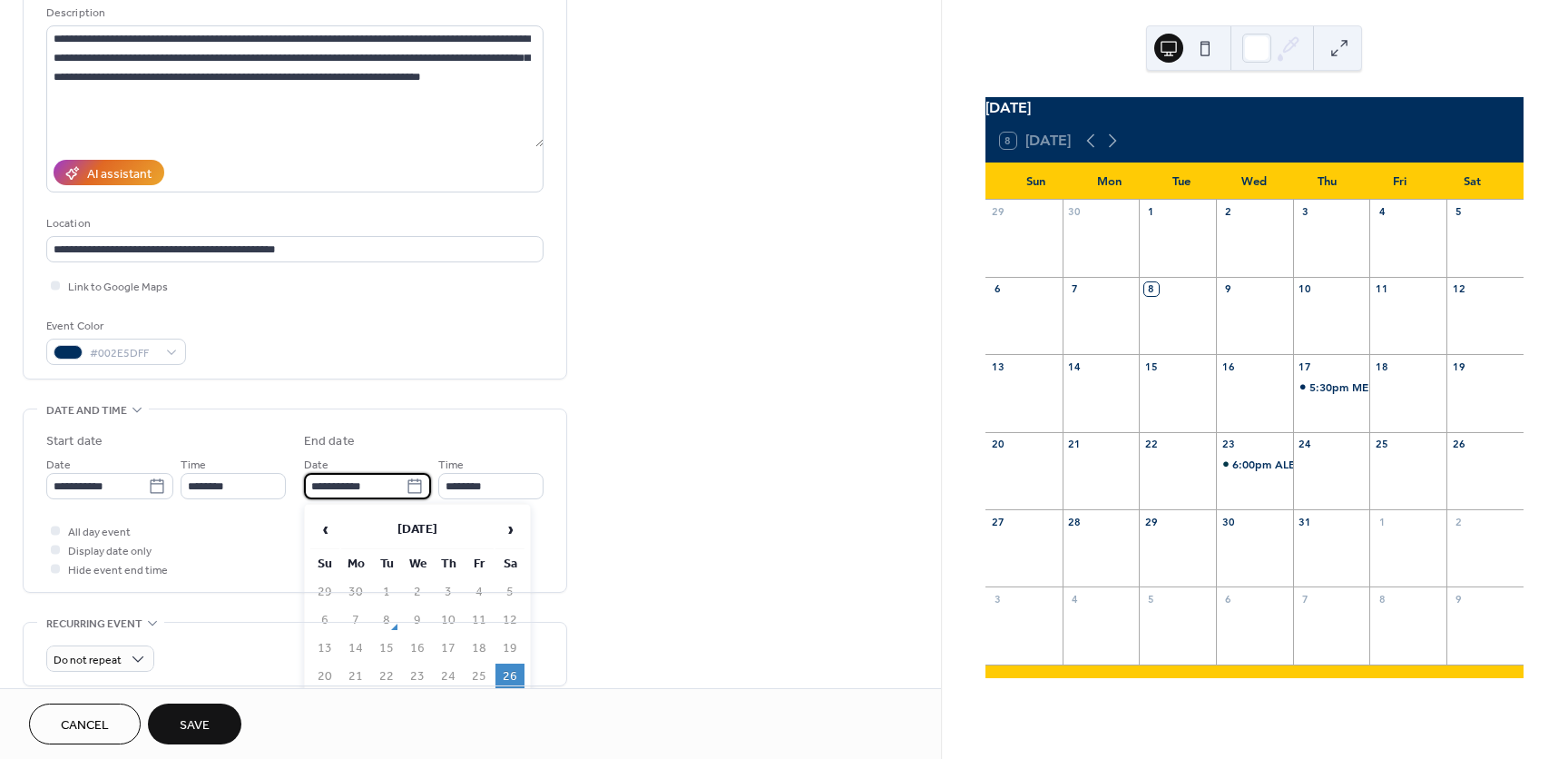 click on "26" at bounding box center [510, 676] 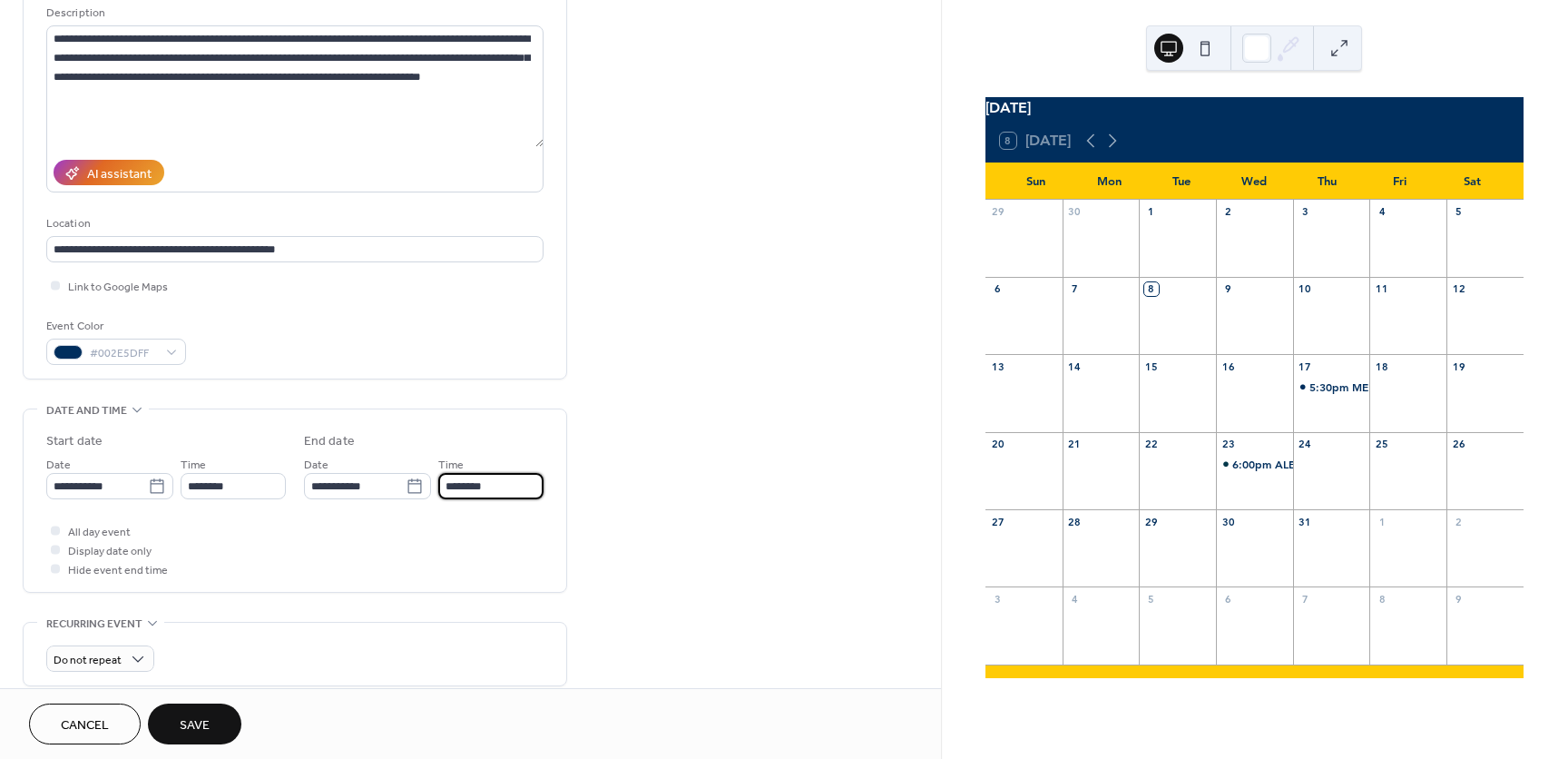 click on "********" at bounding box center [491, 486] 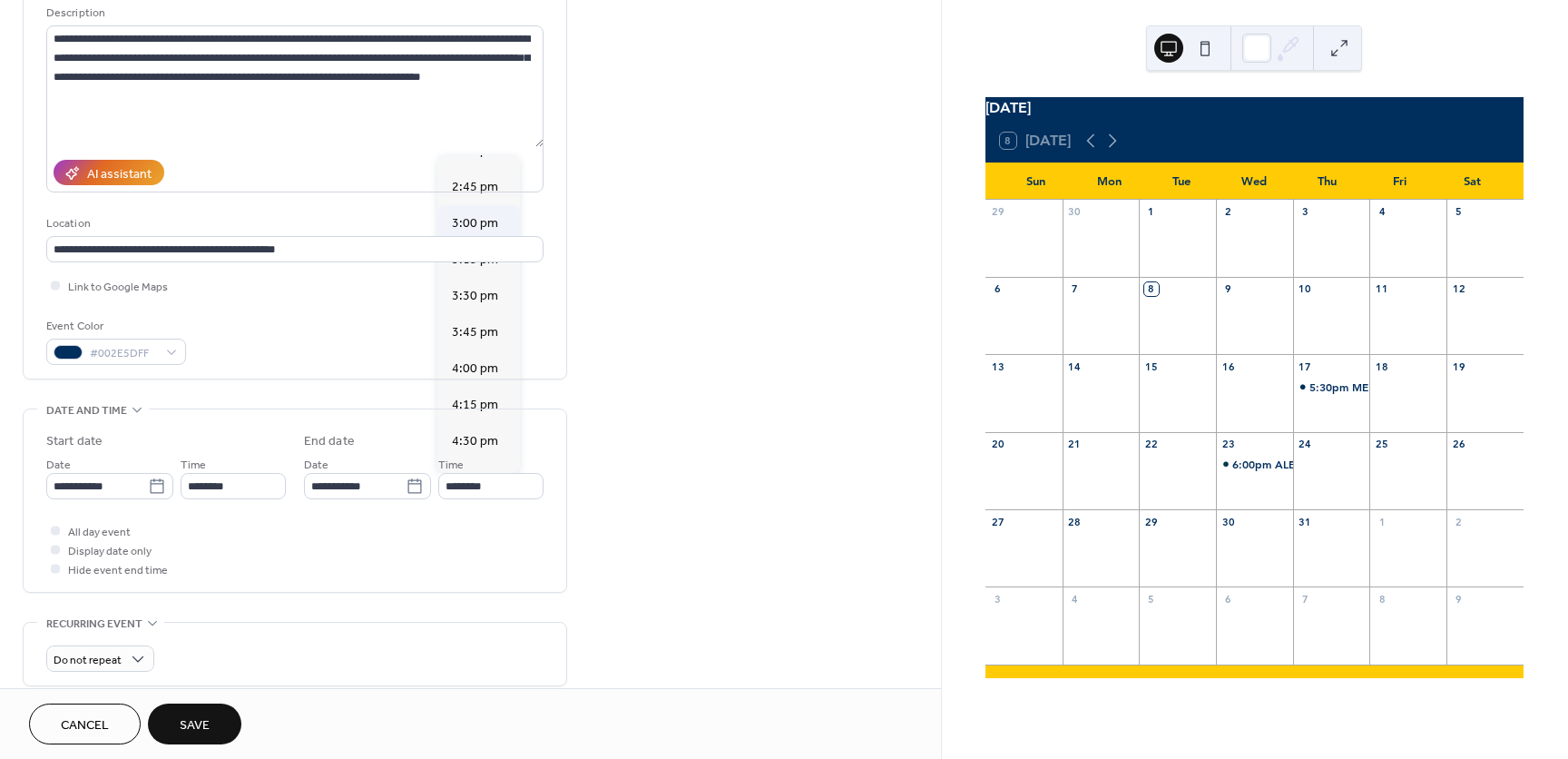 scroll, scrollTop: 822, scrollLeft: 0, axis: vertical 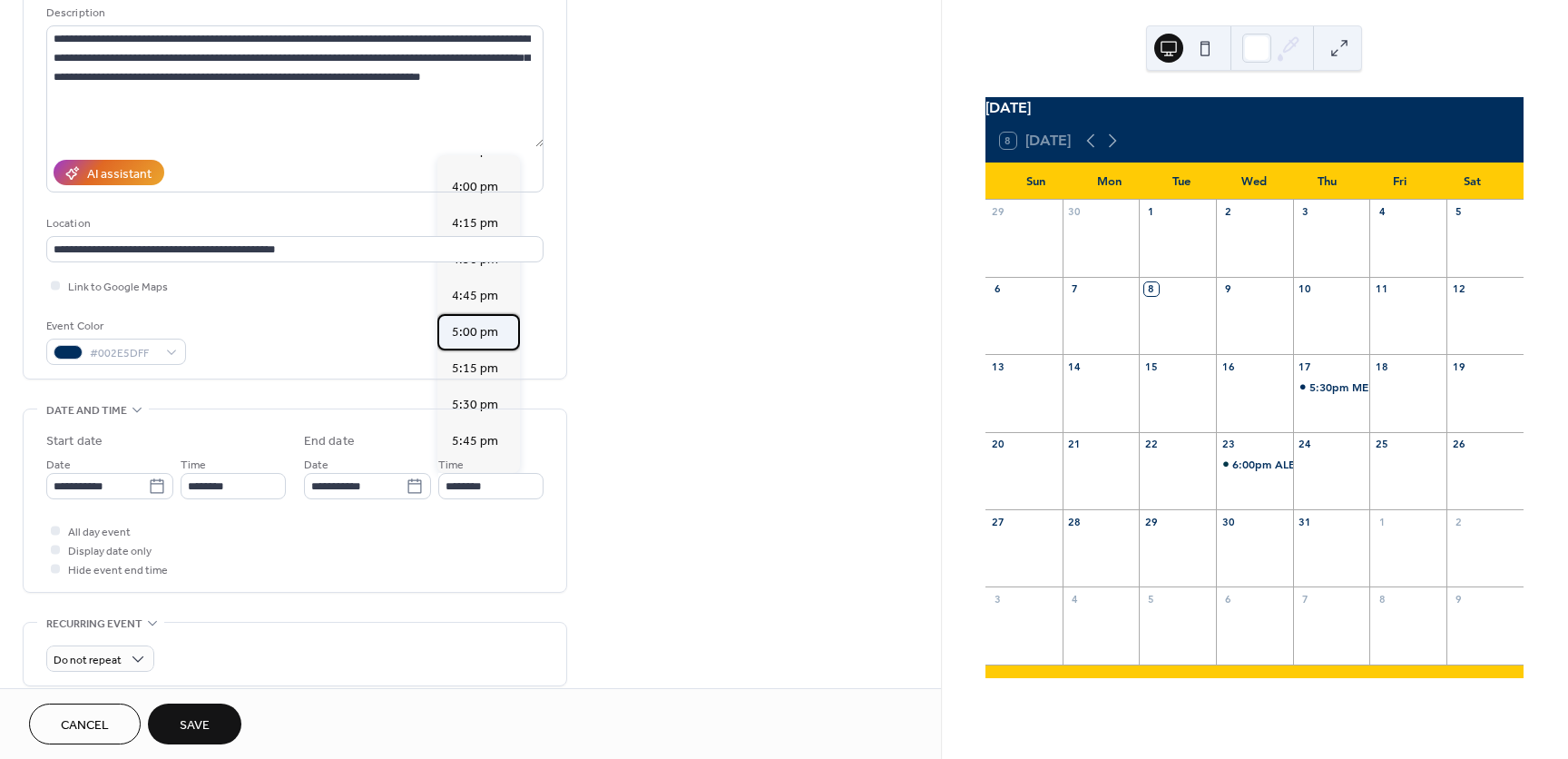 click on "5:00 pm" at bounding box center (475, 332) 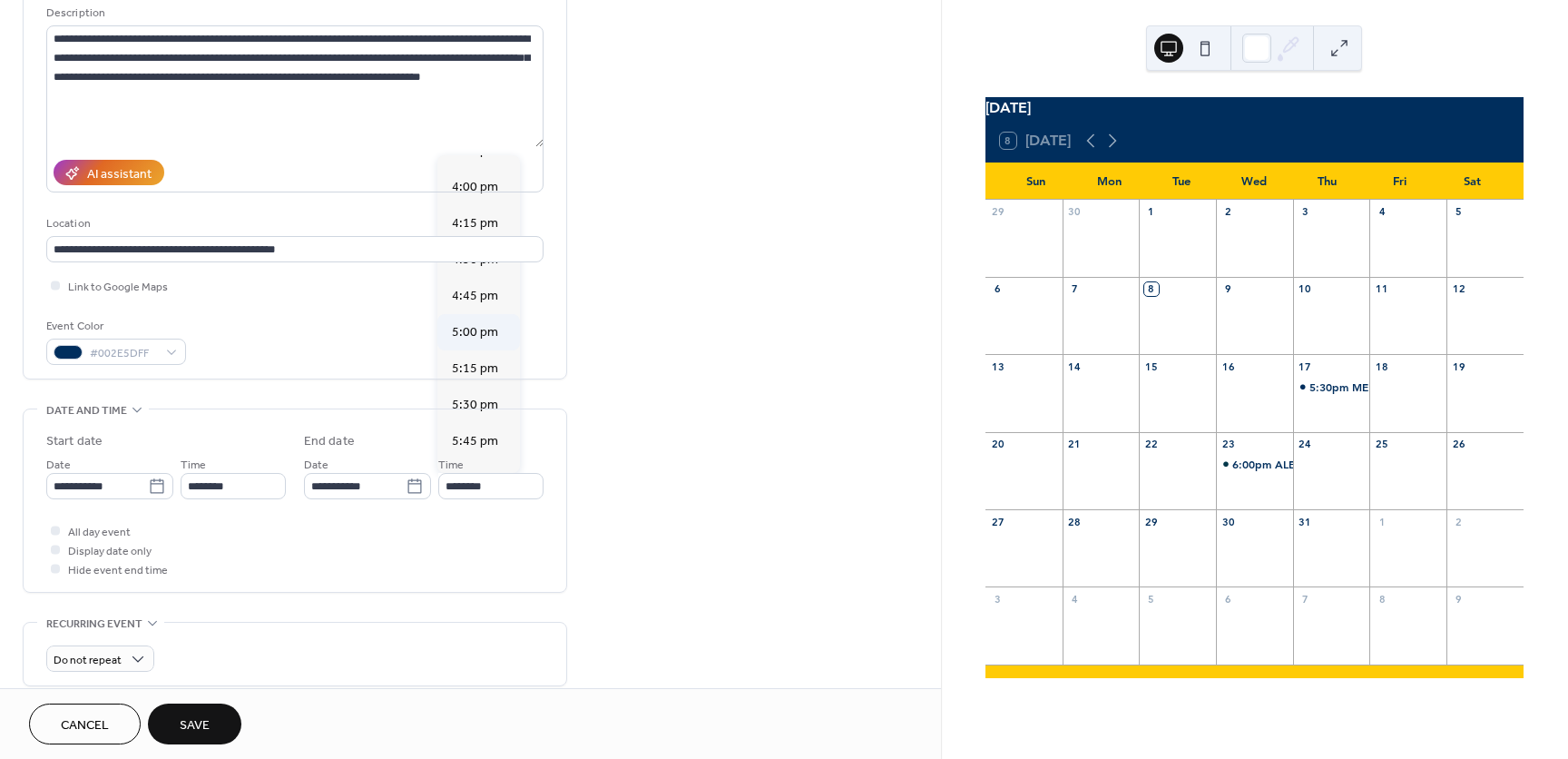 type on "*******" 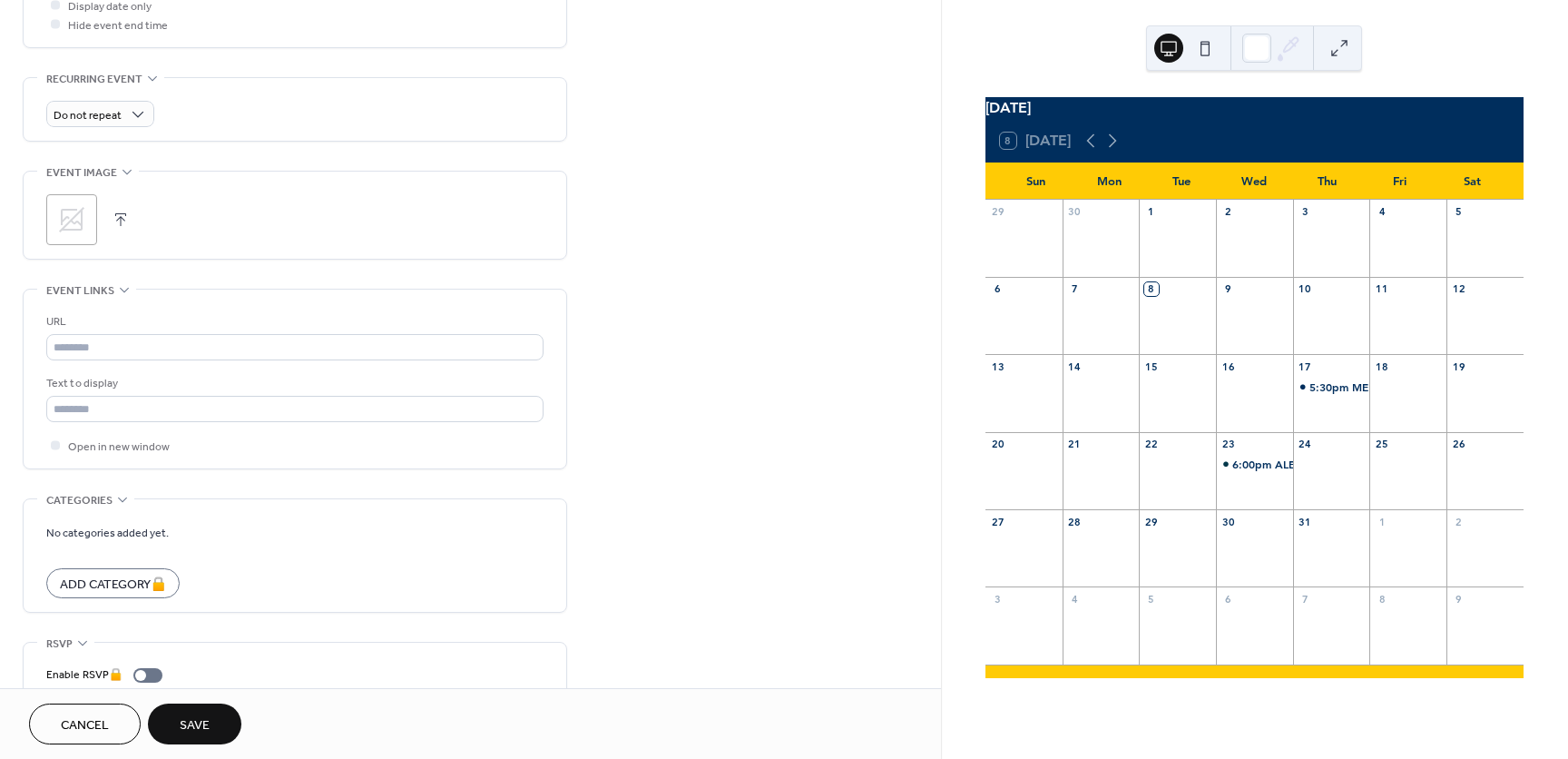 scroll, scrollTop: 796, scrollLeft: 0, axis: vertical 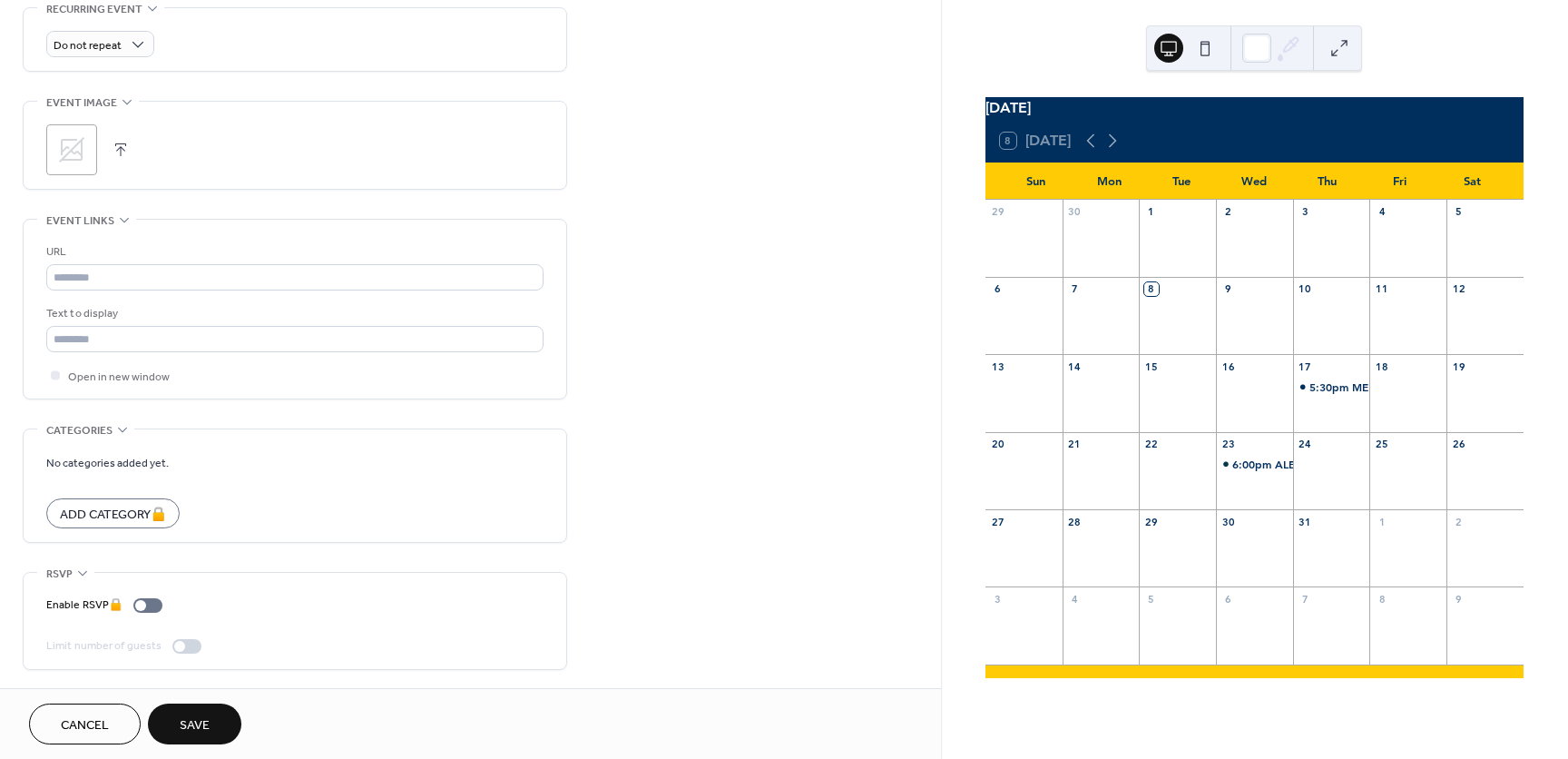 click on "Save" at bounding box center (194, 724) 